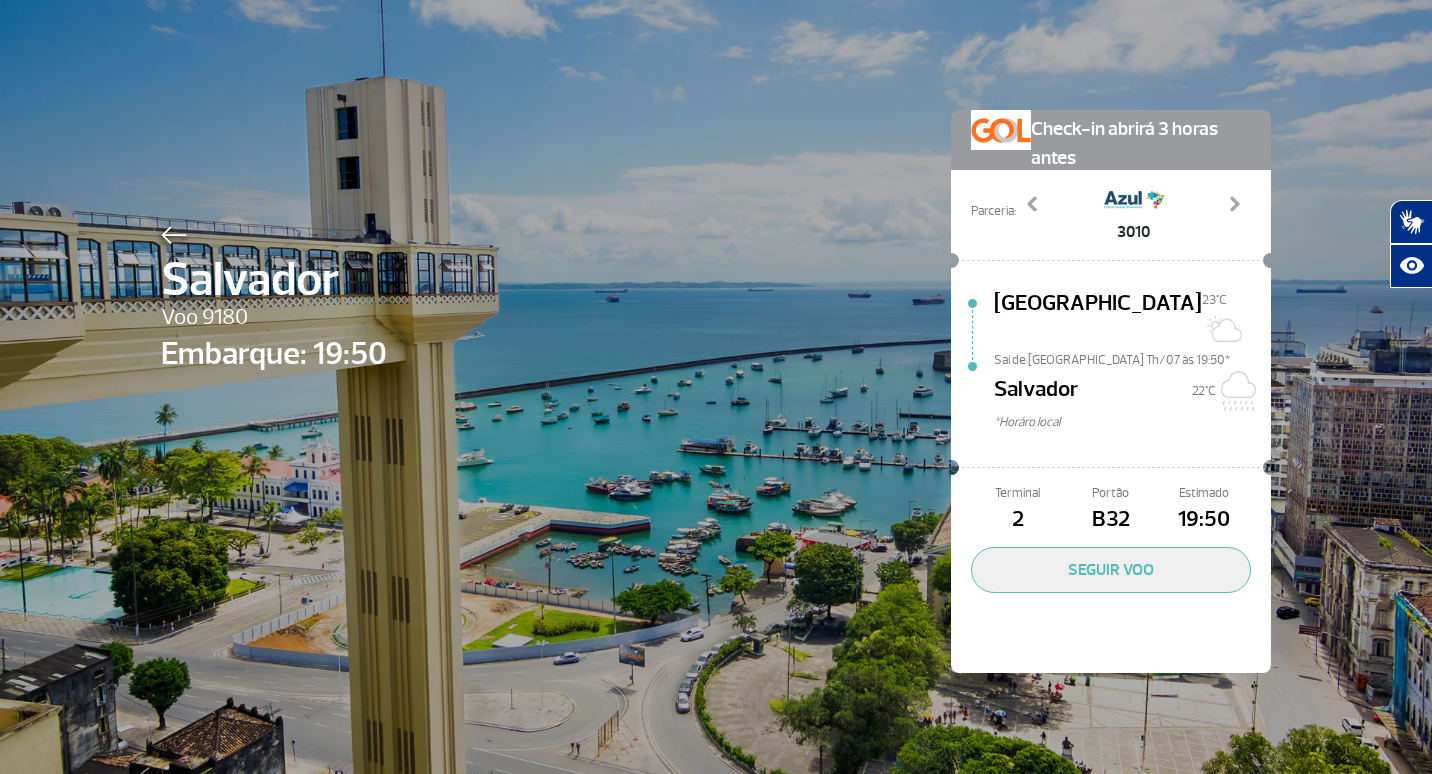 scroll, scrollTop: 0, scrollLeft: 0, axis: both 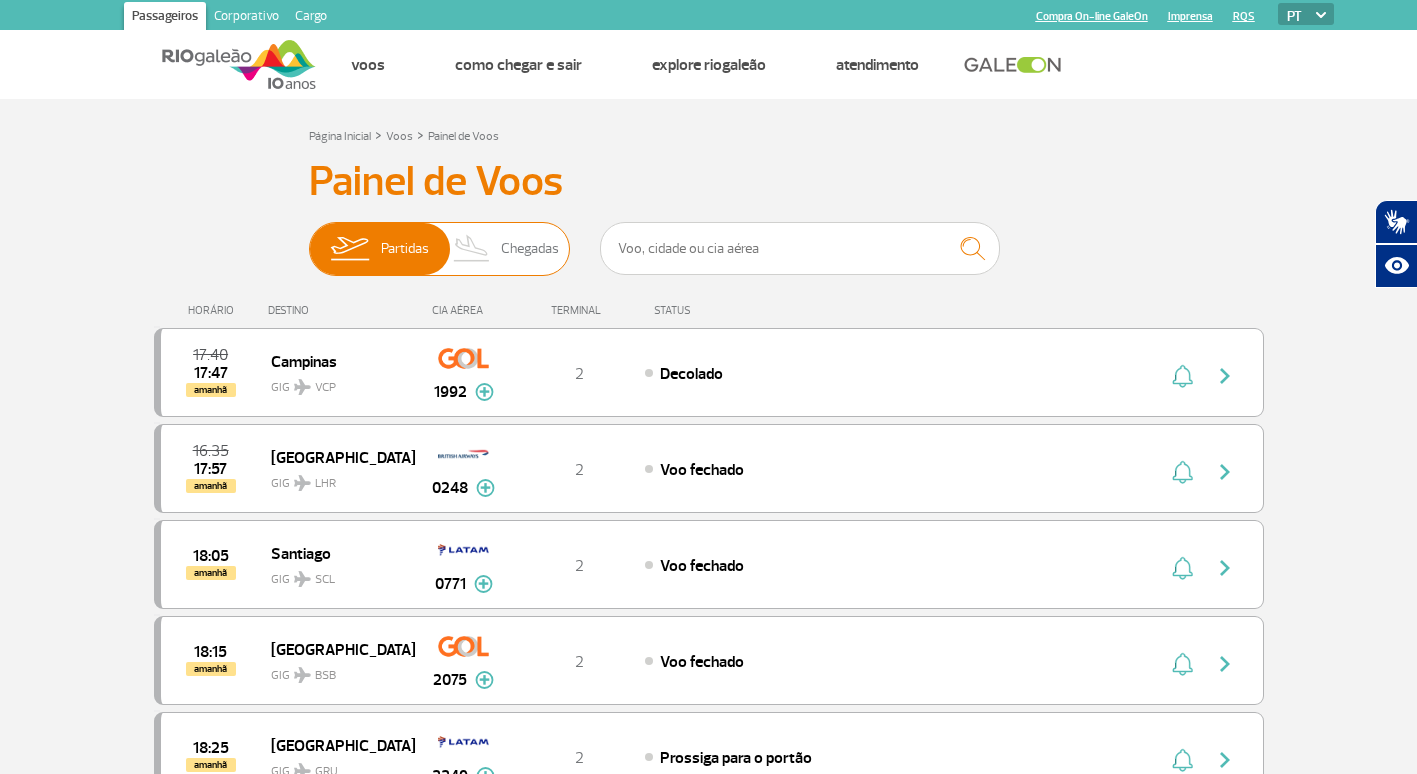 click on "Chegadas" at bounding box center [530, 249] 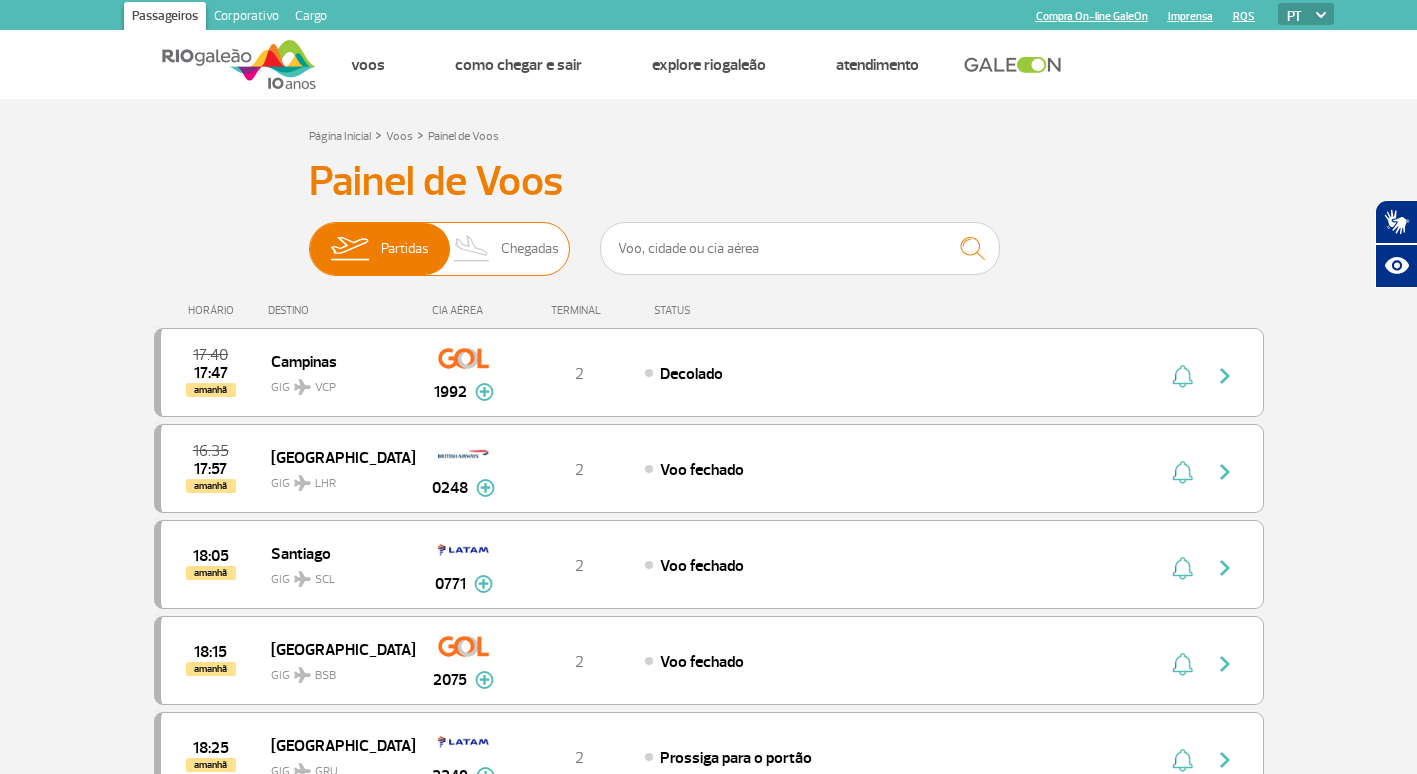 drag, startPoint x: 527, startPoint y: 264, endPoint x: 513, endPoint y: 242, distance: 26.076809 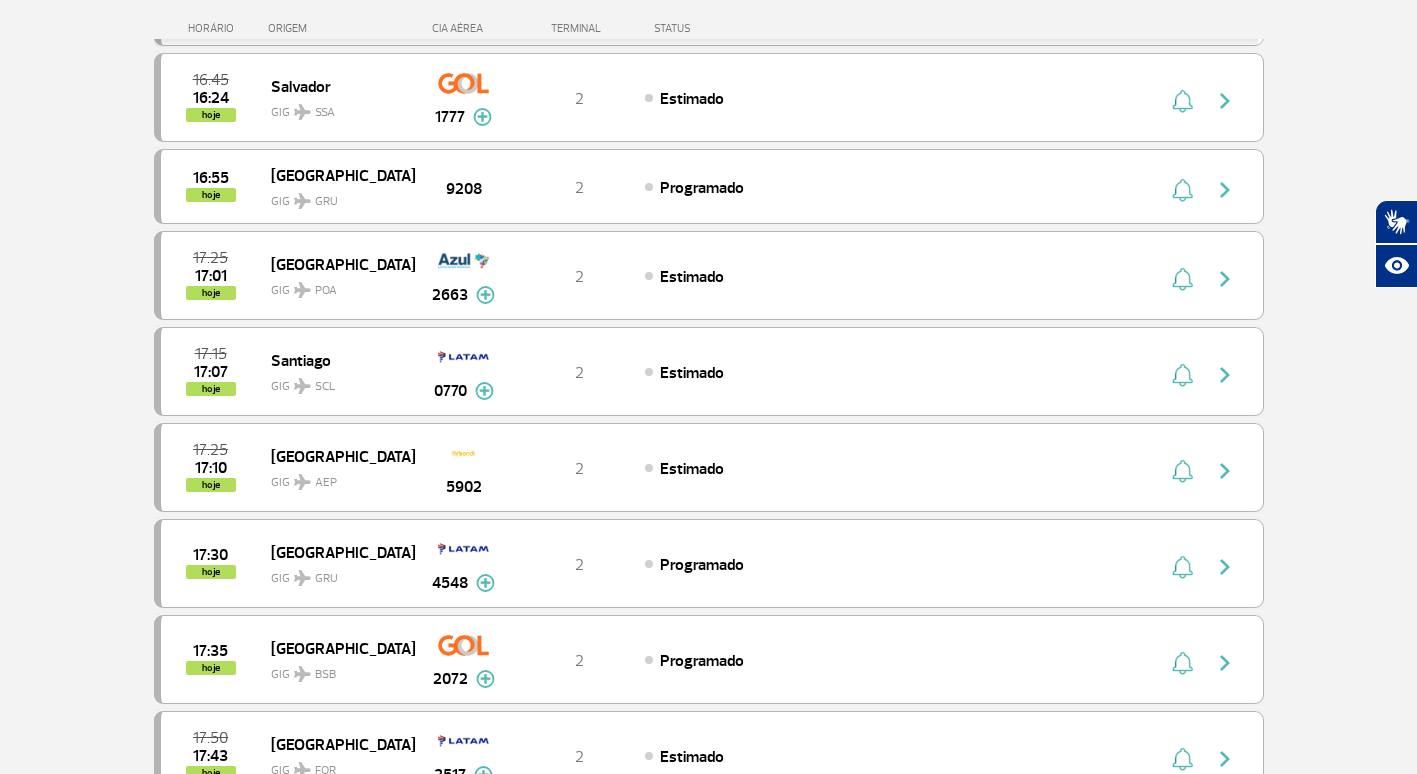 scroll, scrollTop: 1000, scrollLeft: 0, axis: vertical 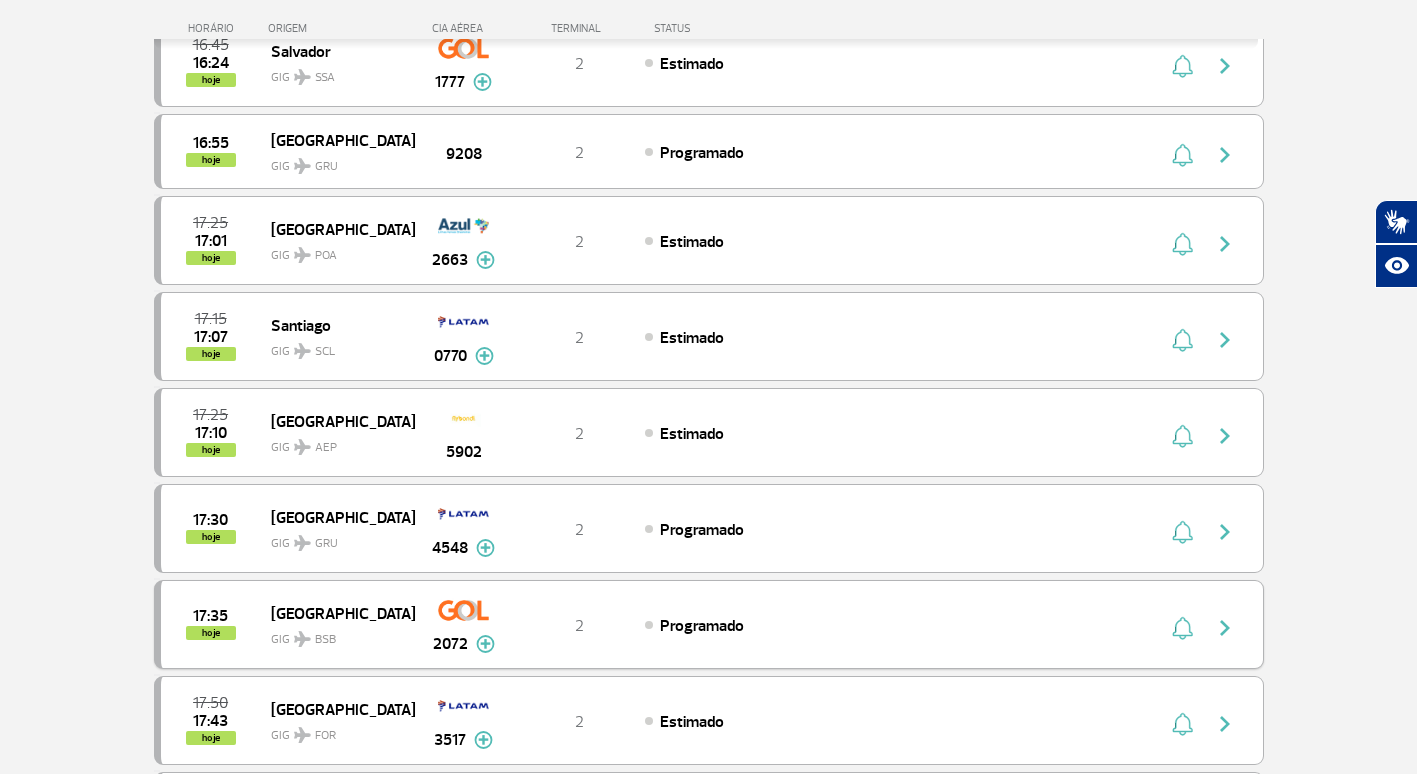 click at bounding box center [1225, 628] 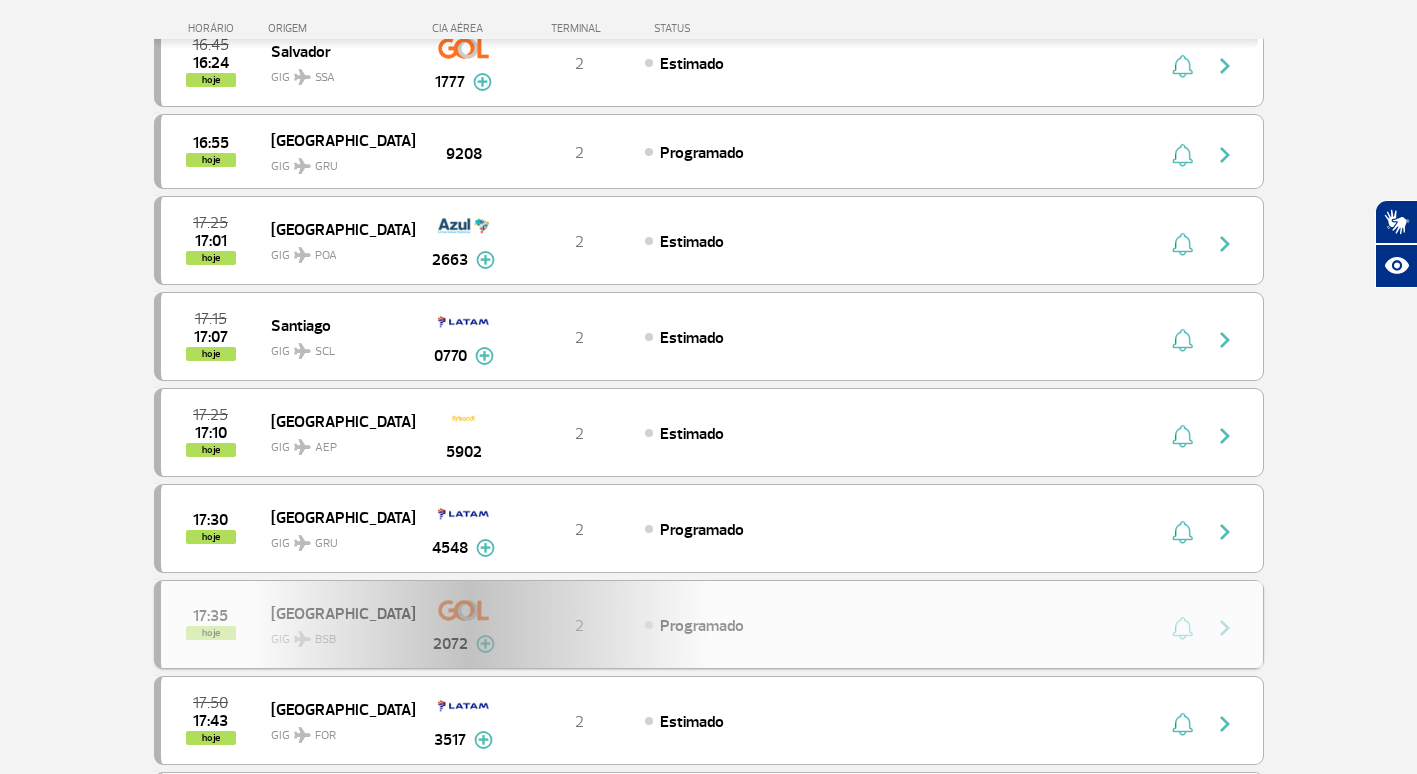 scroll, scrollTop: 0, scrollLeft: 0, axis: both 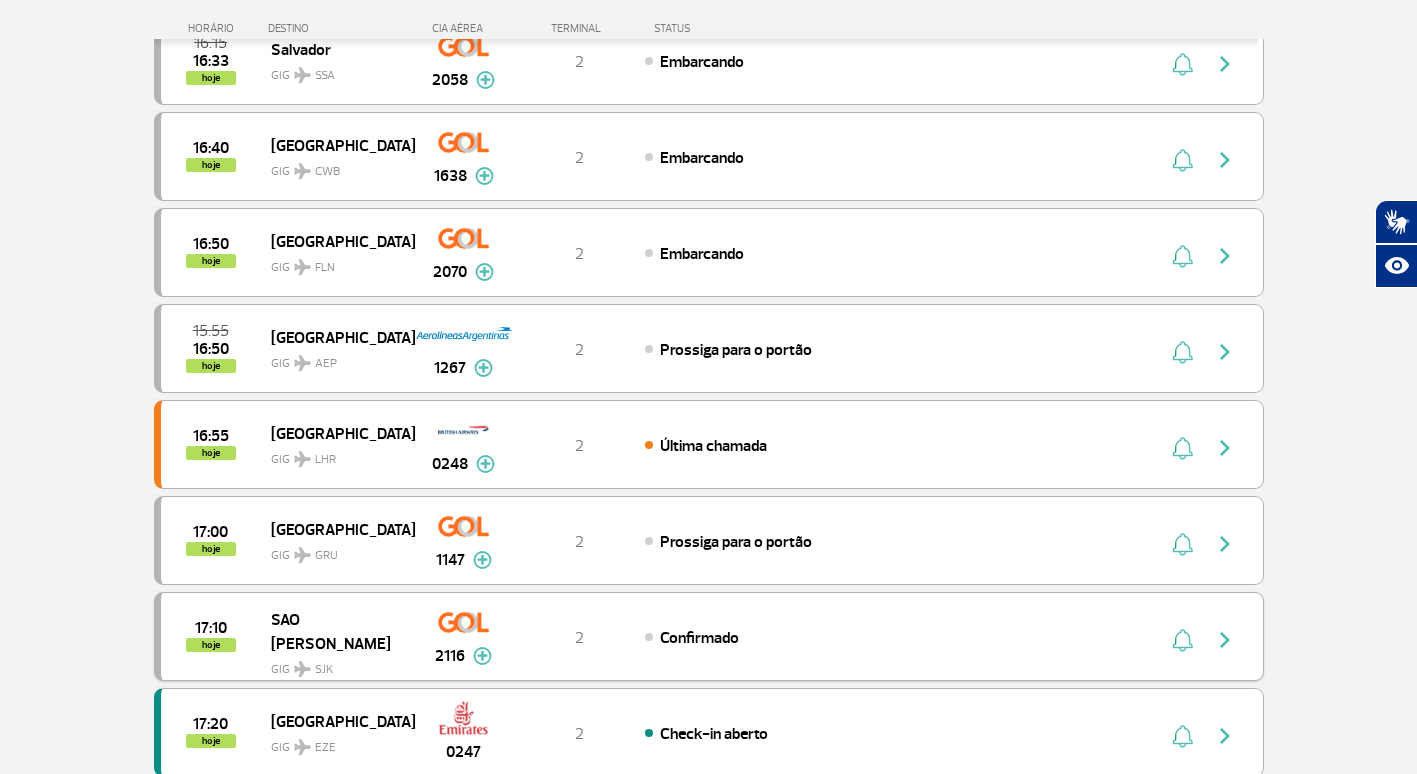 click at bounding box center [1230, 637] 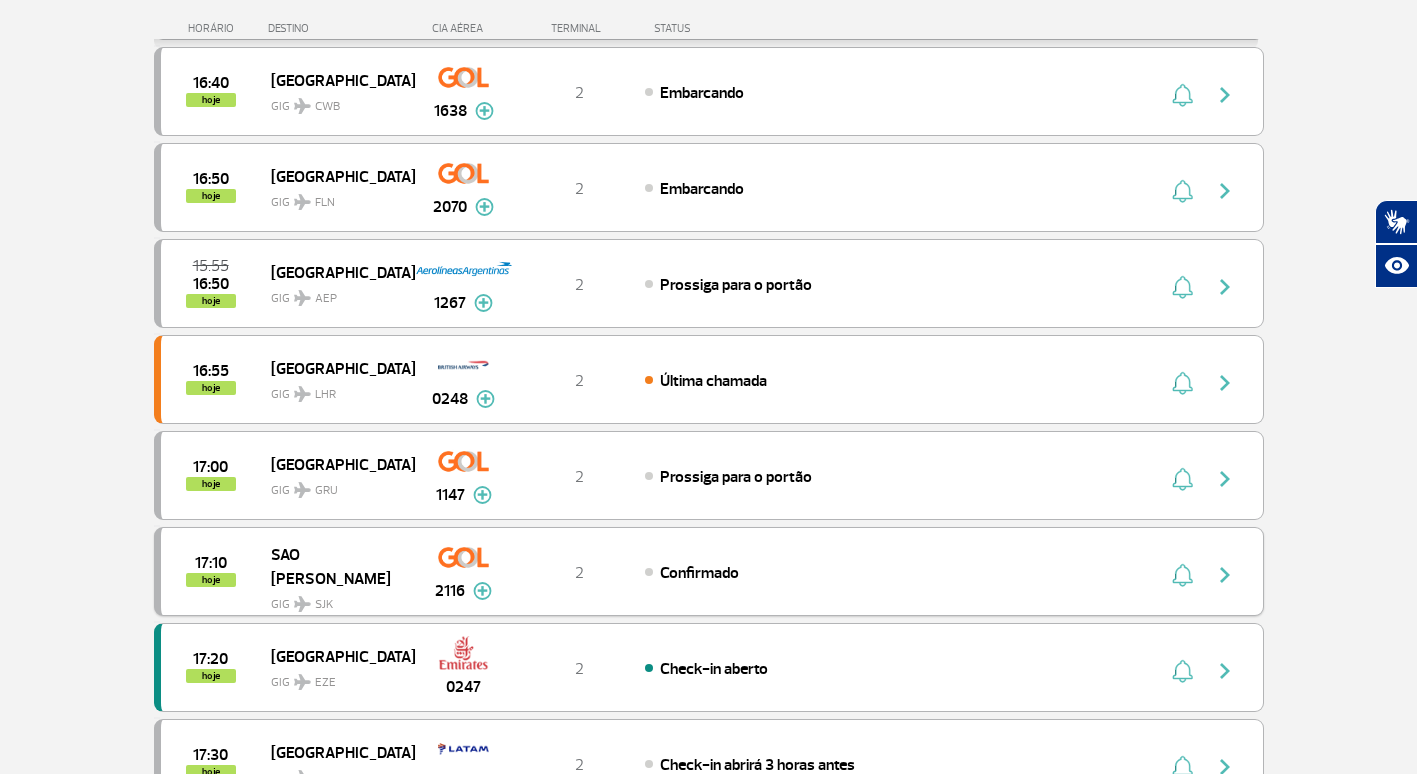 scroll, scrollTop: 800, scrollLeft: 0, axis: vertical 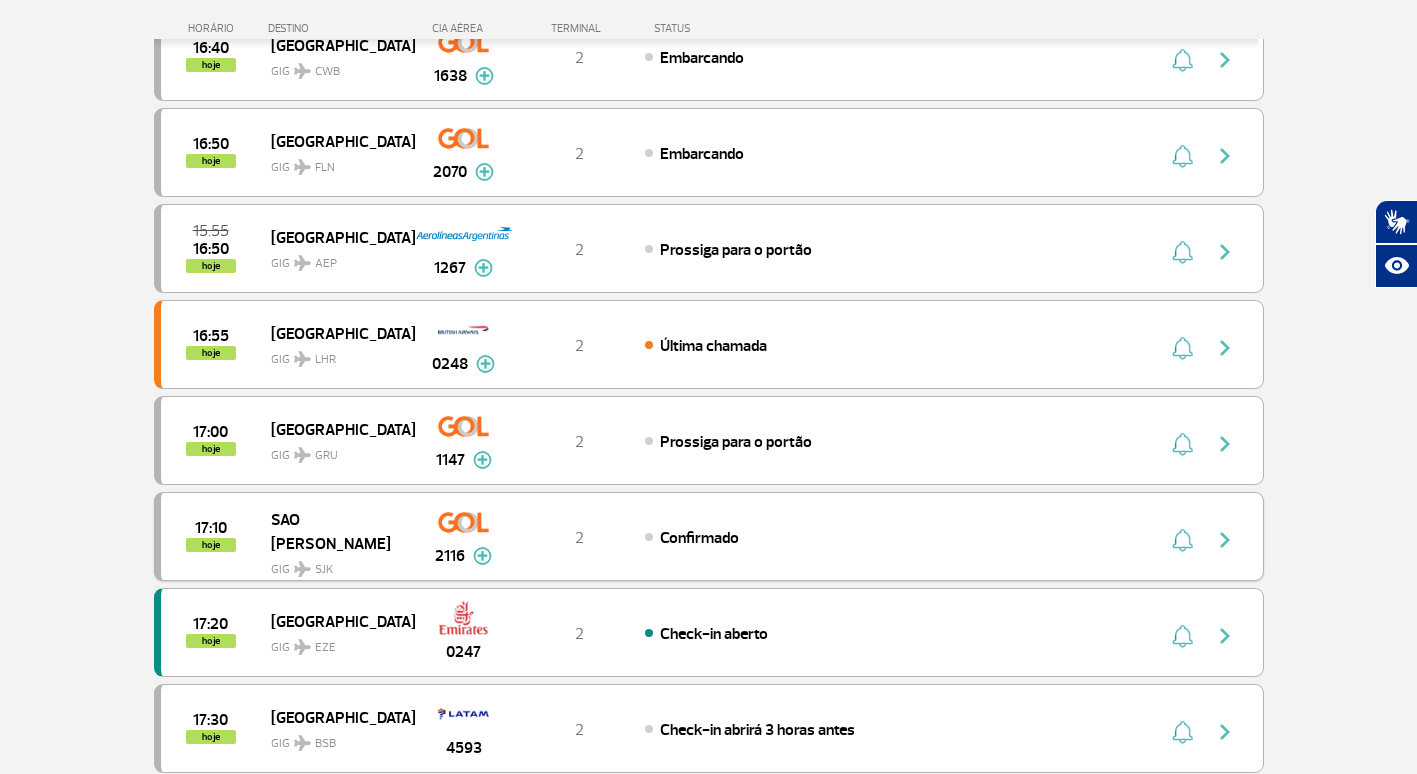 click at bounding box center [1225, 540] 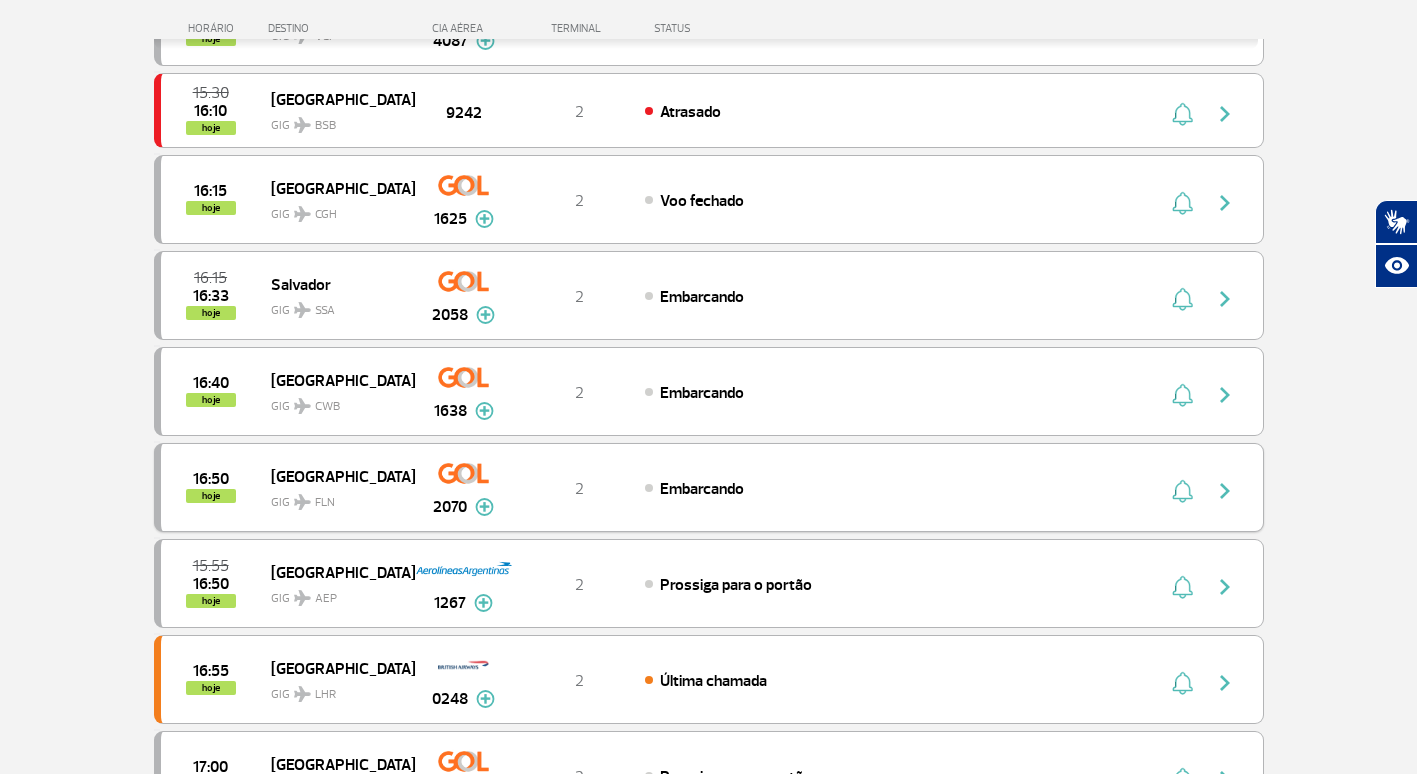 scroll, scrollTop: 500, scrollLeft: 0, axis: vertical 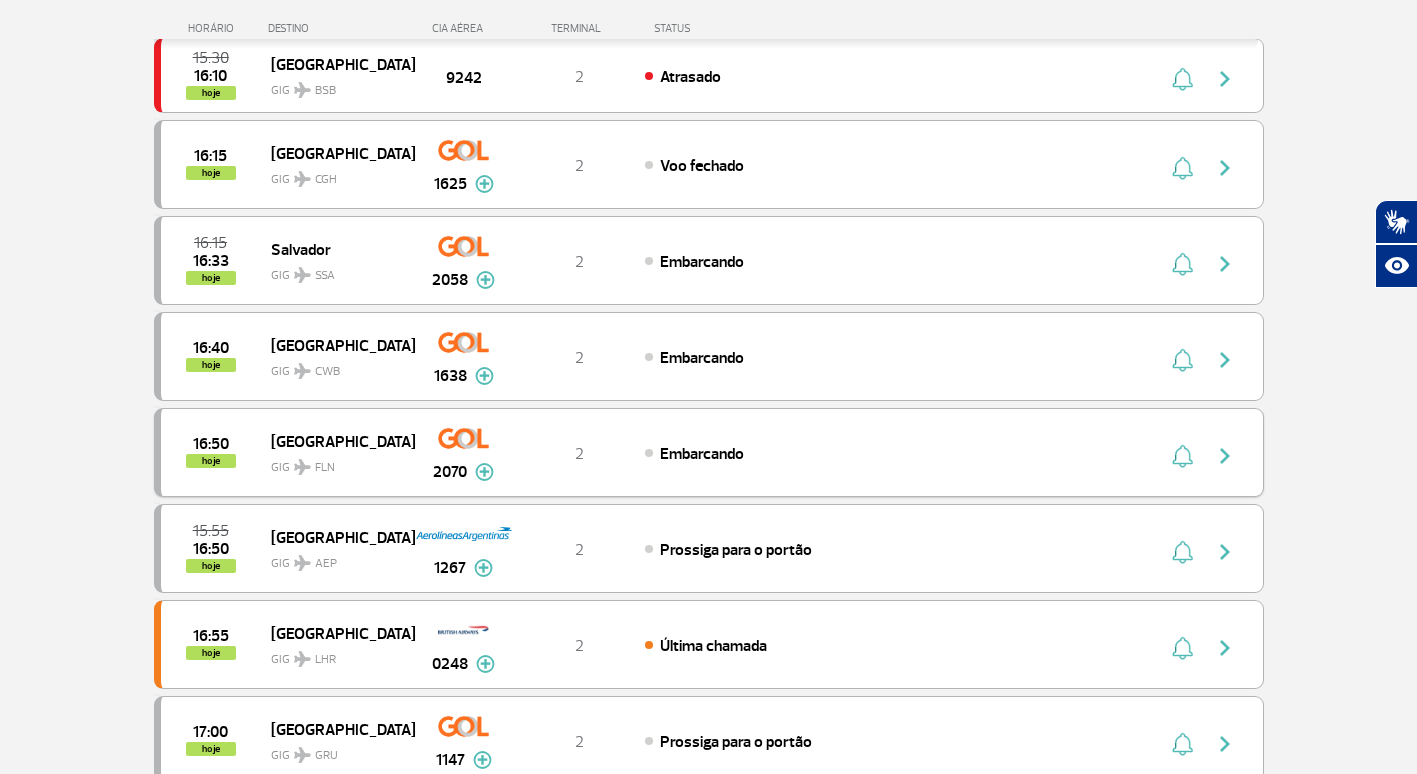 click at bounding box center (1225, 456) 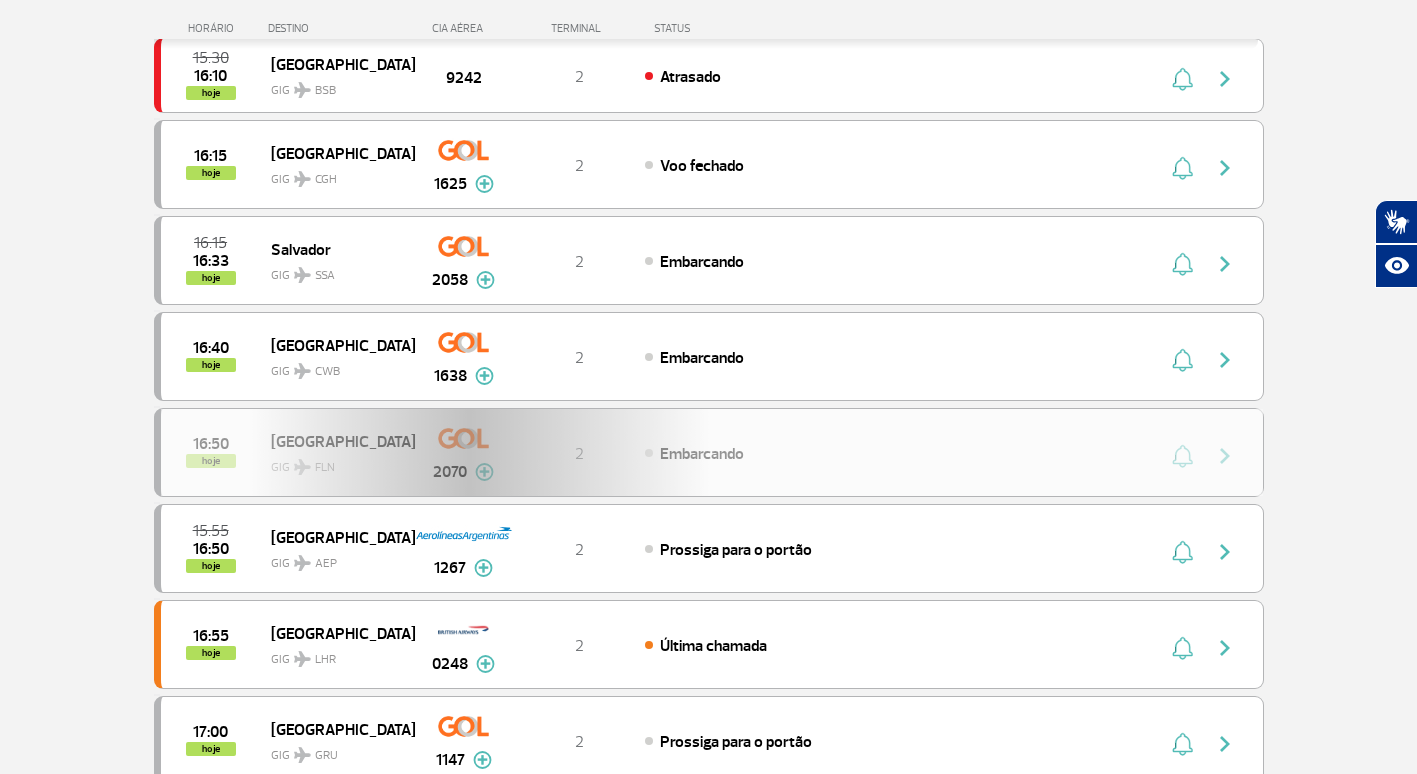 scroll, scrollTop: 0, scrollLeft: 0, axis: both 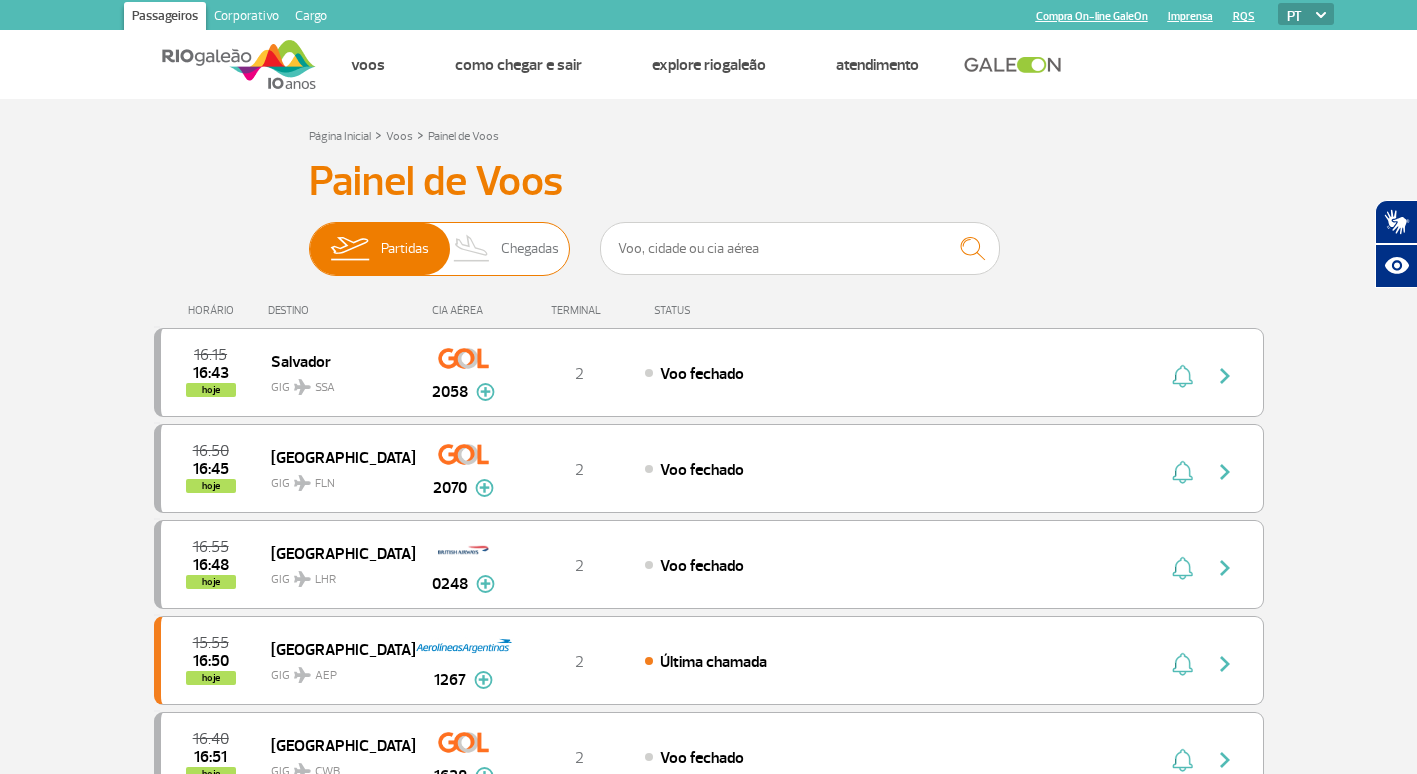 click on "Chegadas" at bounding box center [530, 249] 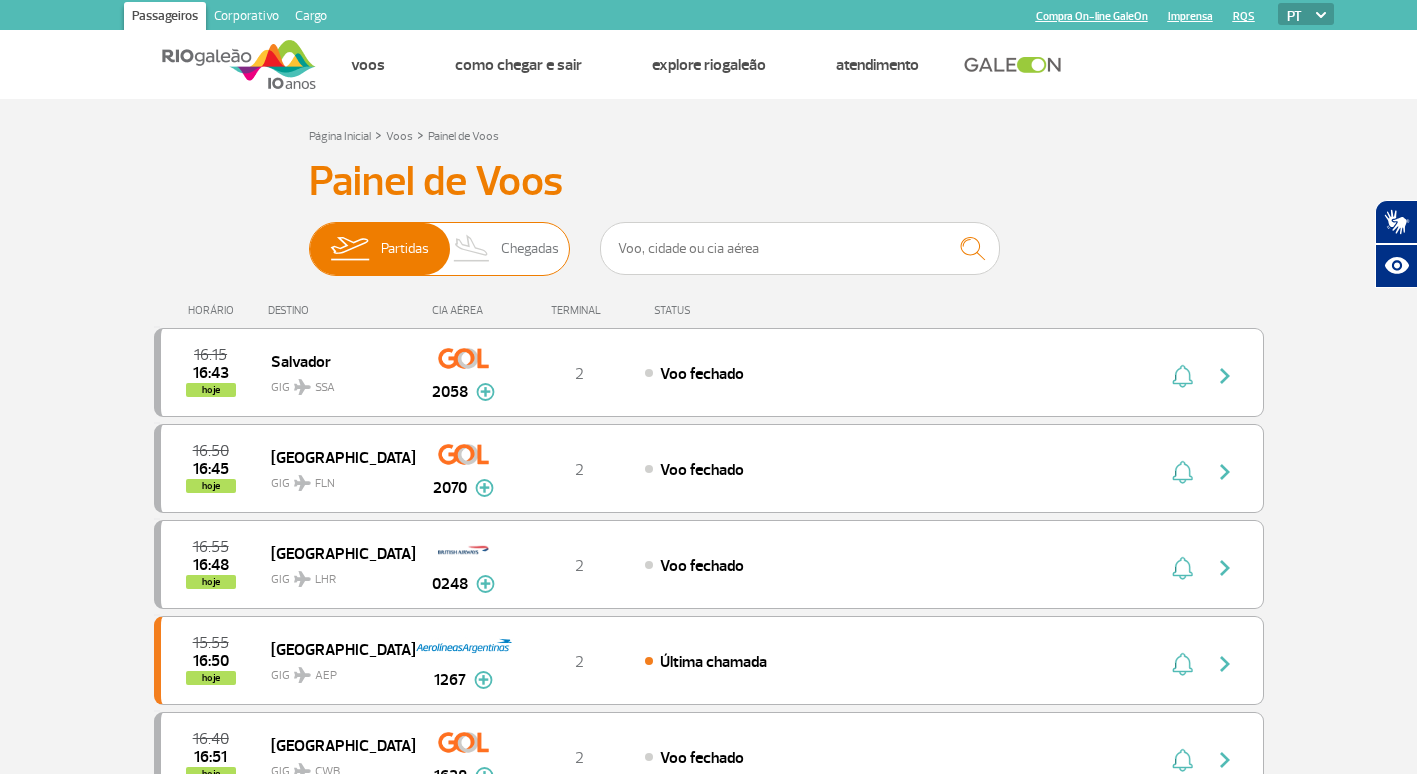 click on "Partidas   Chegadas" at bounding box center (309, 239) 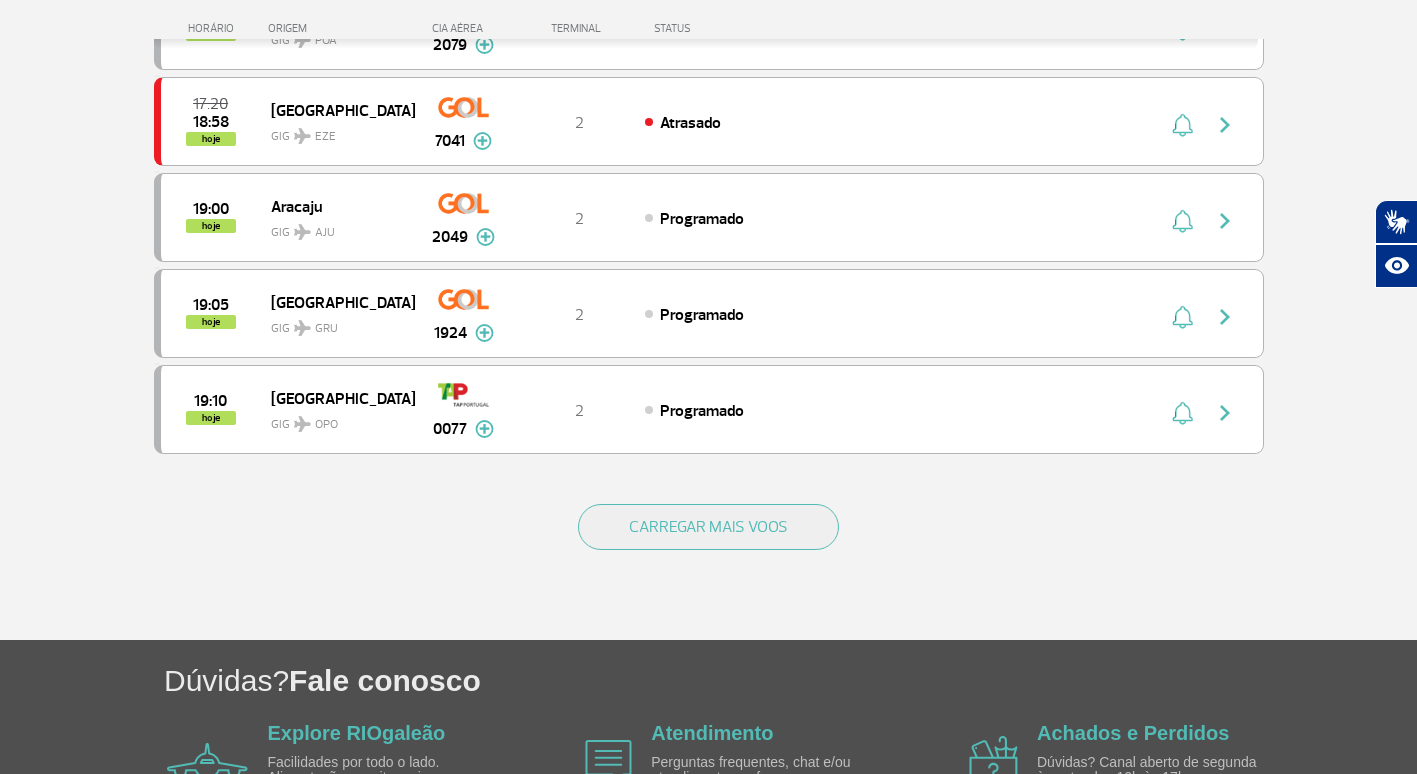 scroll, scrollTop: 1800, scrollLeft: 0, axis: vertical 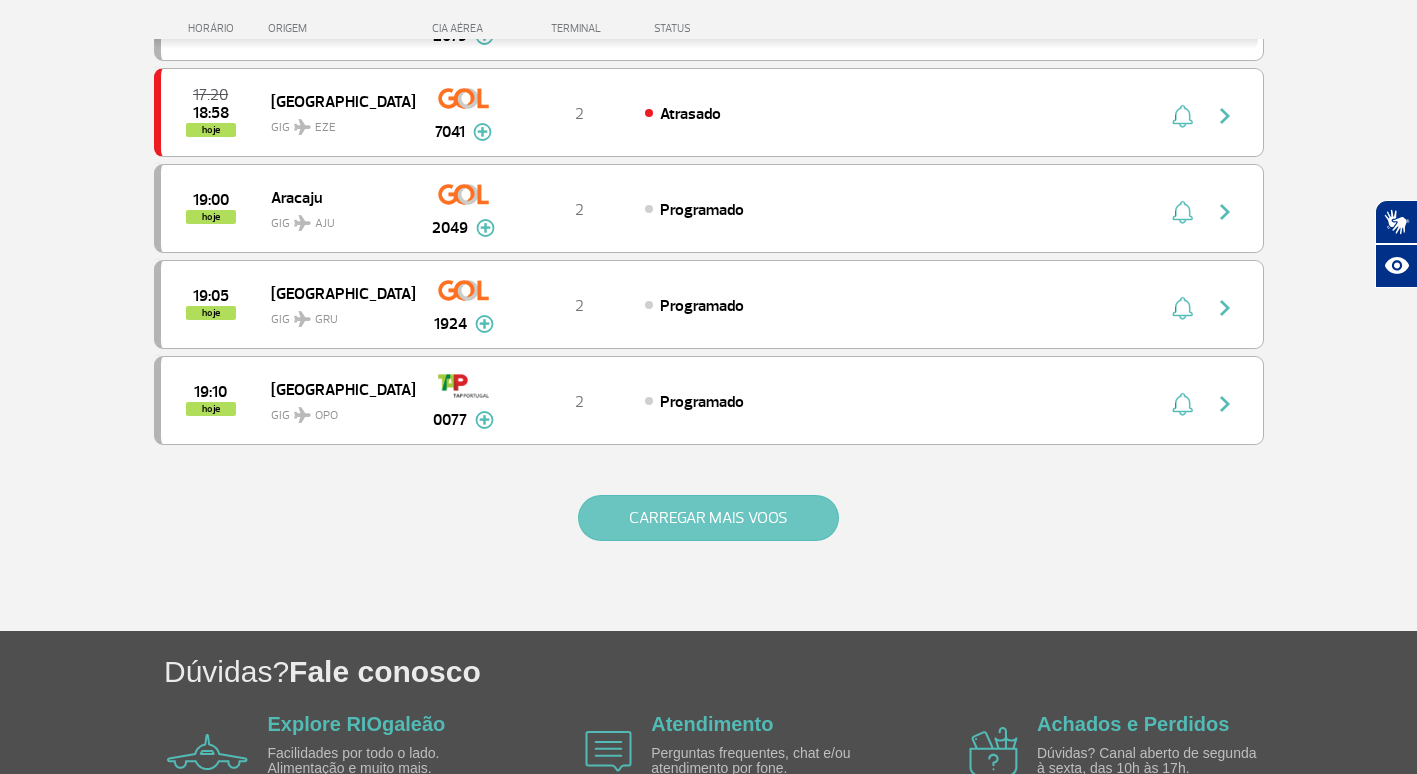click on "CARREGAR MAIS VOOS" at bounding box center (708, 518) 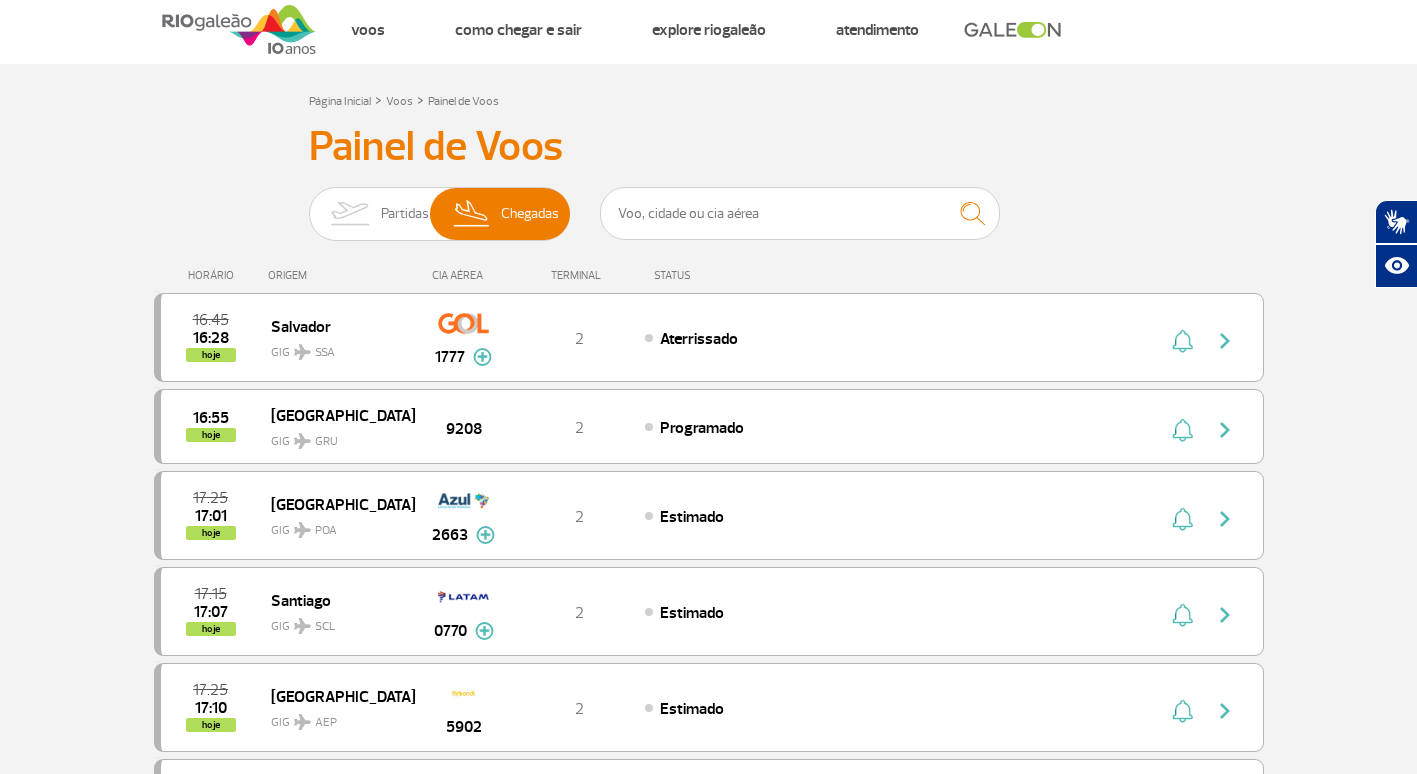 scroll, scrollTop: 0, scrollLeft: 0, axis: both 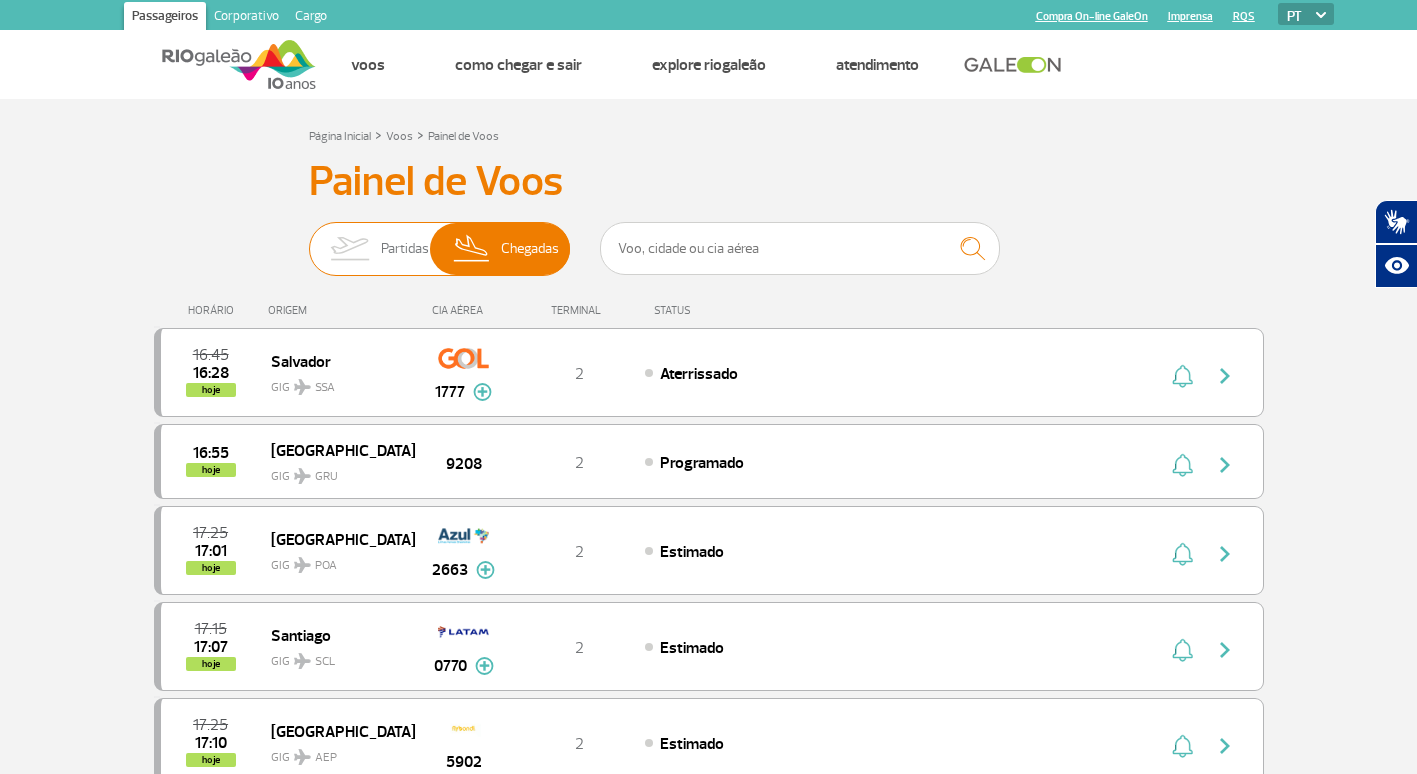 click on "Partidas" at bounding box center [405, 249] 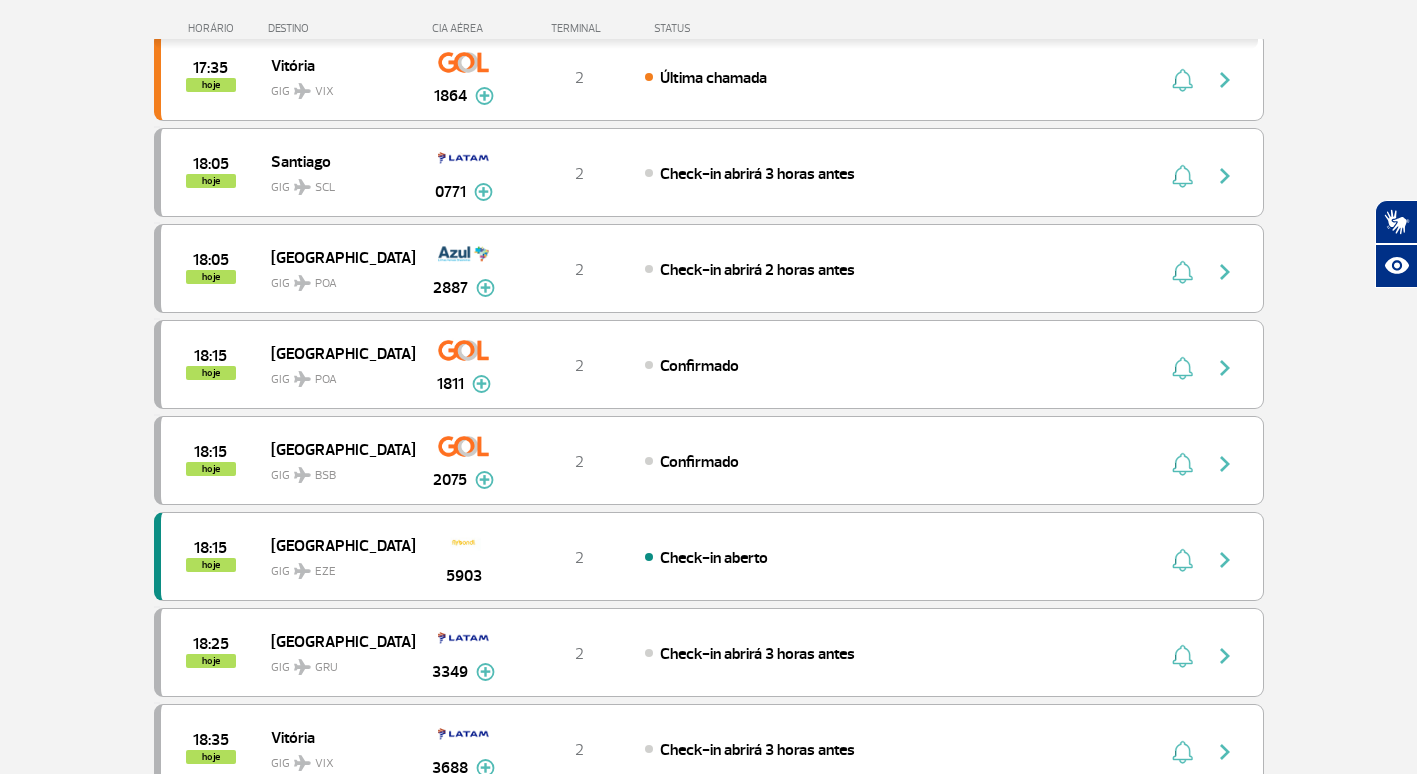 scroll, scrollTop: 1200, scrollLeft: 0, axis: vertical 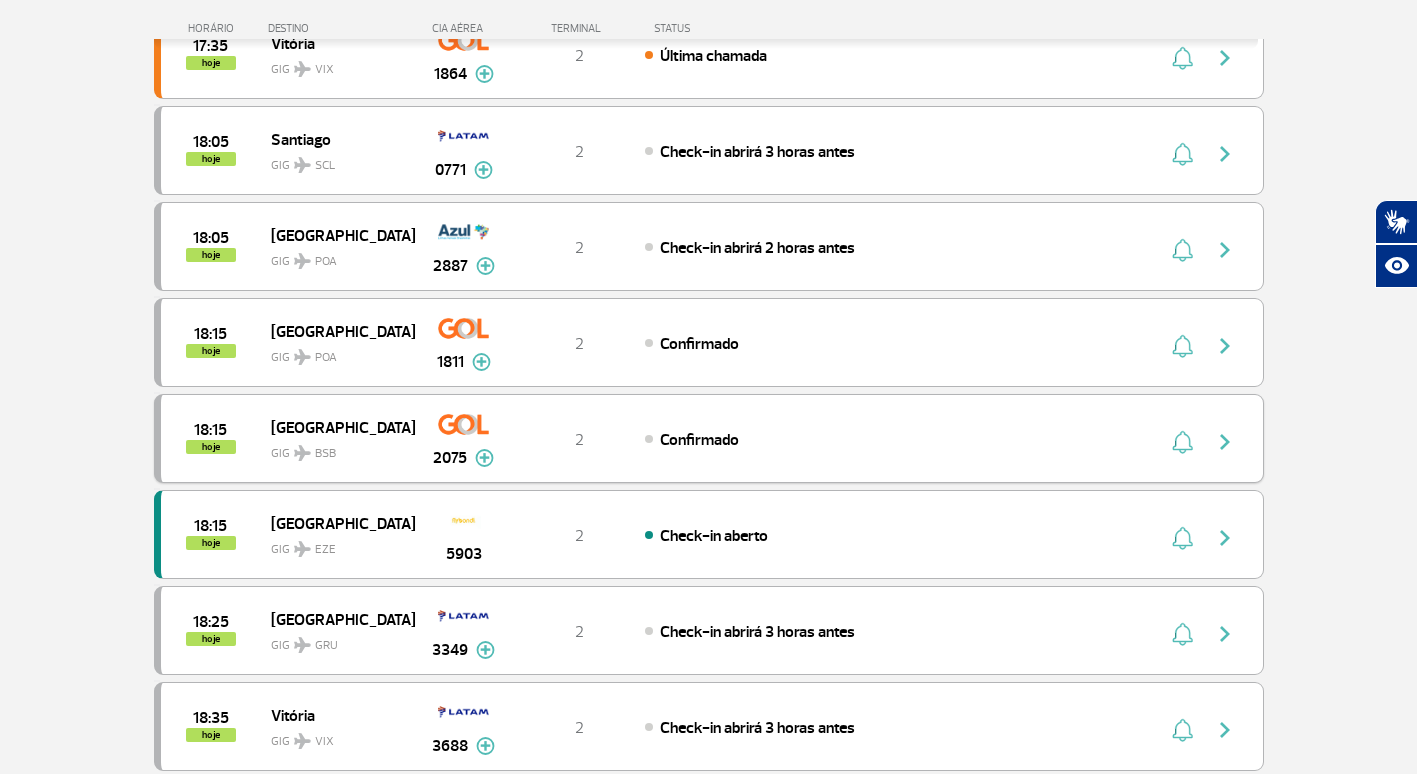 click at bounding box center (1225, 442) 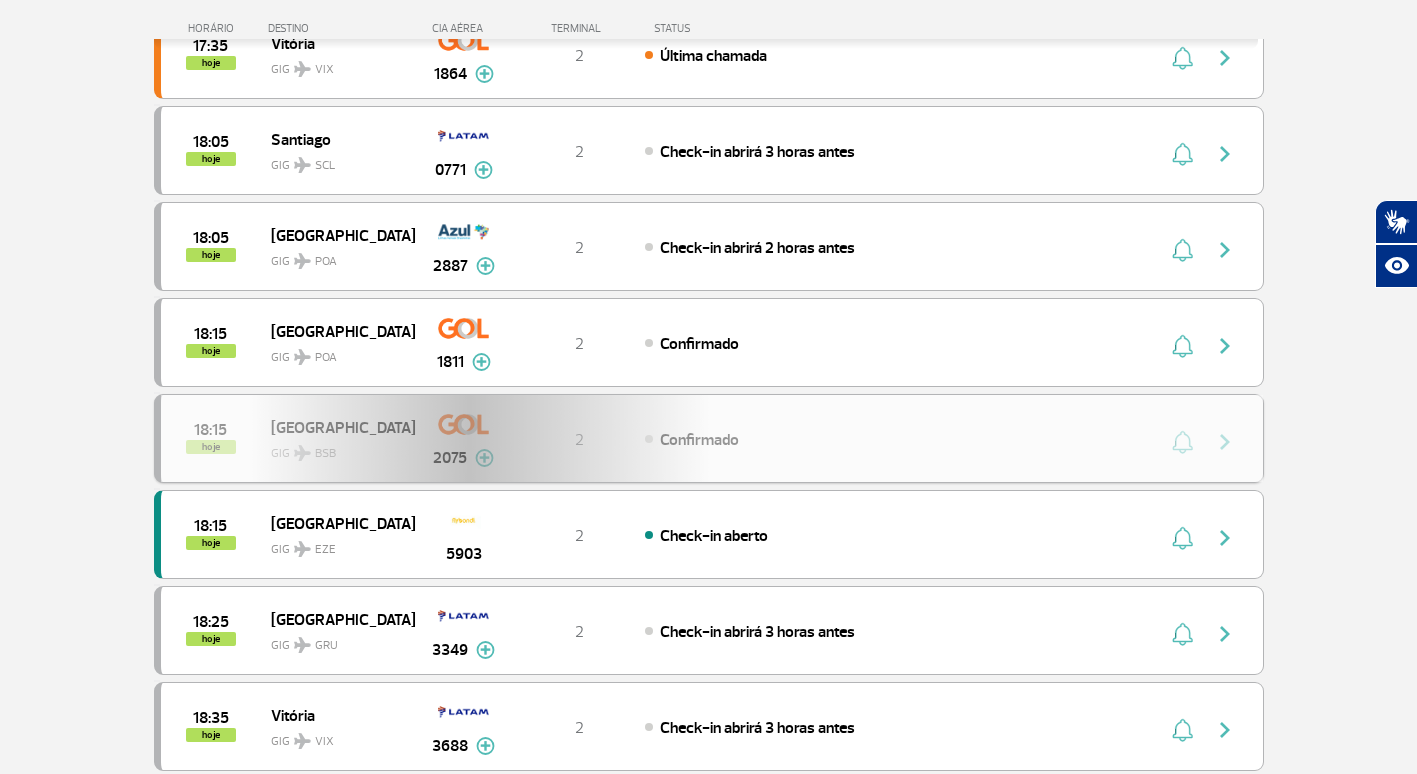 scroll, scrollTop: 0, scrollLeft: 0, axis: both 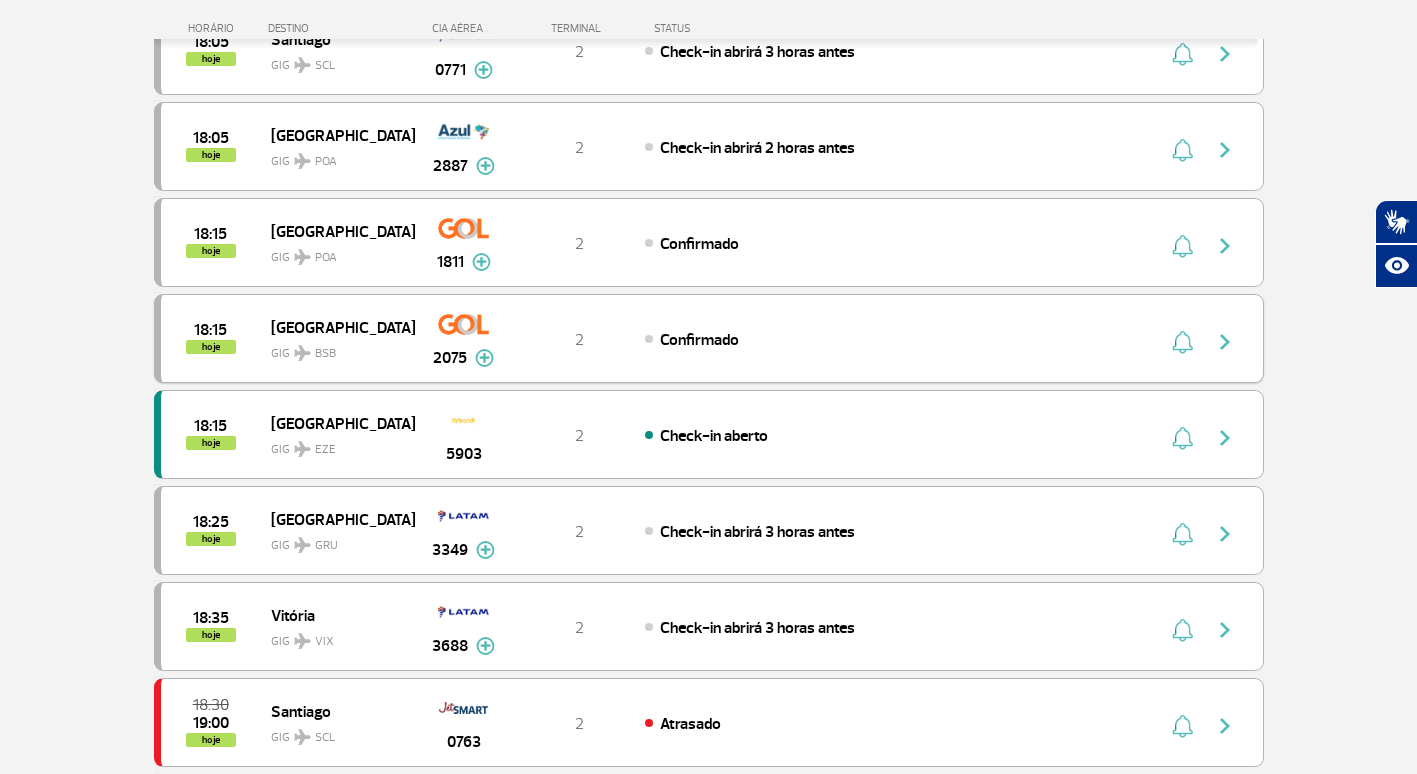 click at bounding box center [1225, 342] 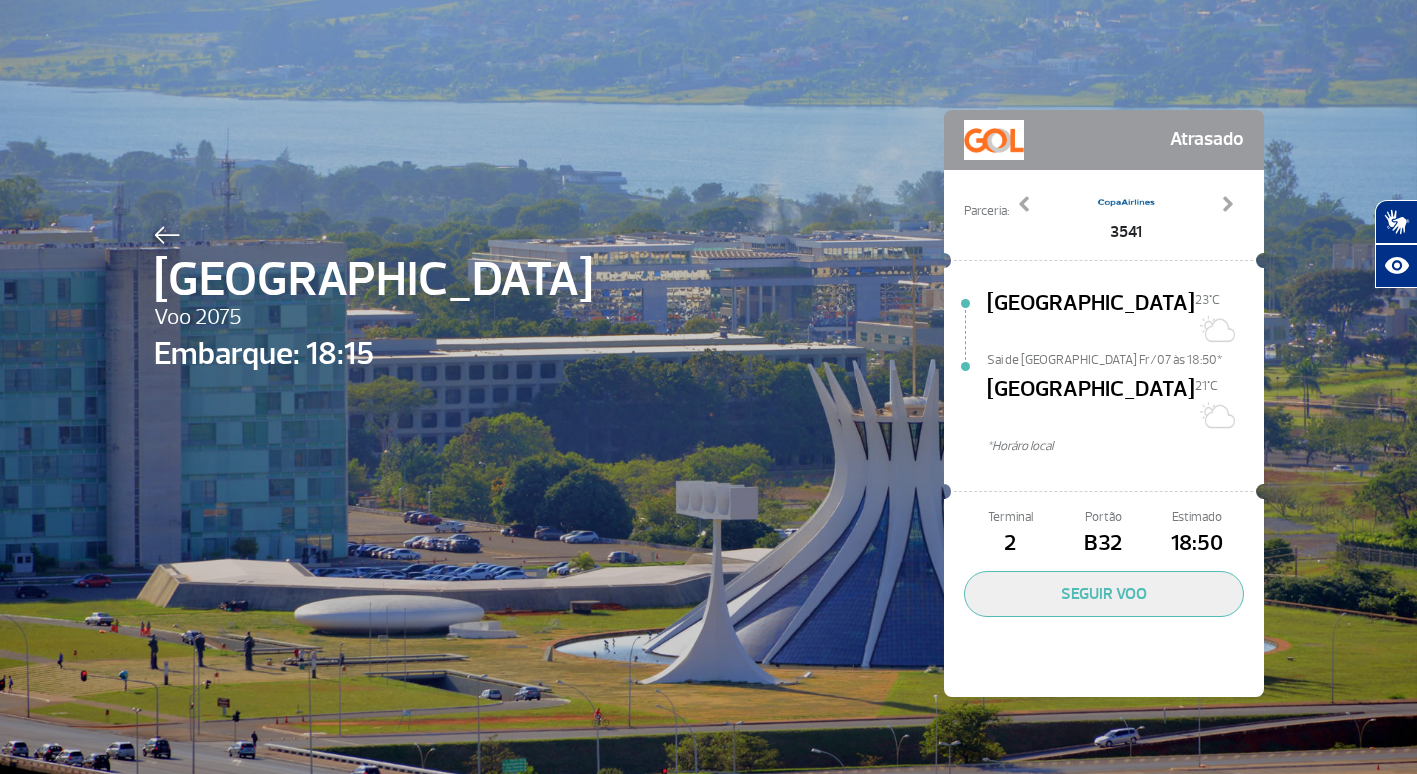 scroll, scrollTop: 0, scrollLeft: 0, axis: both 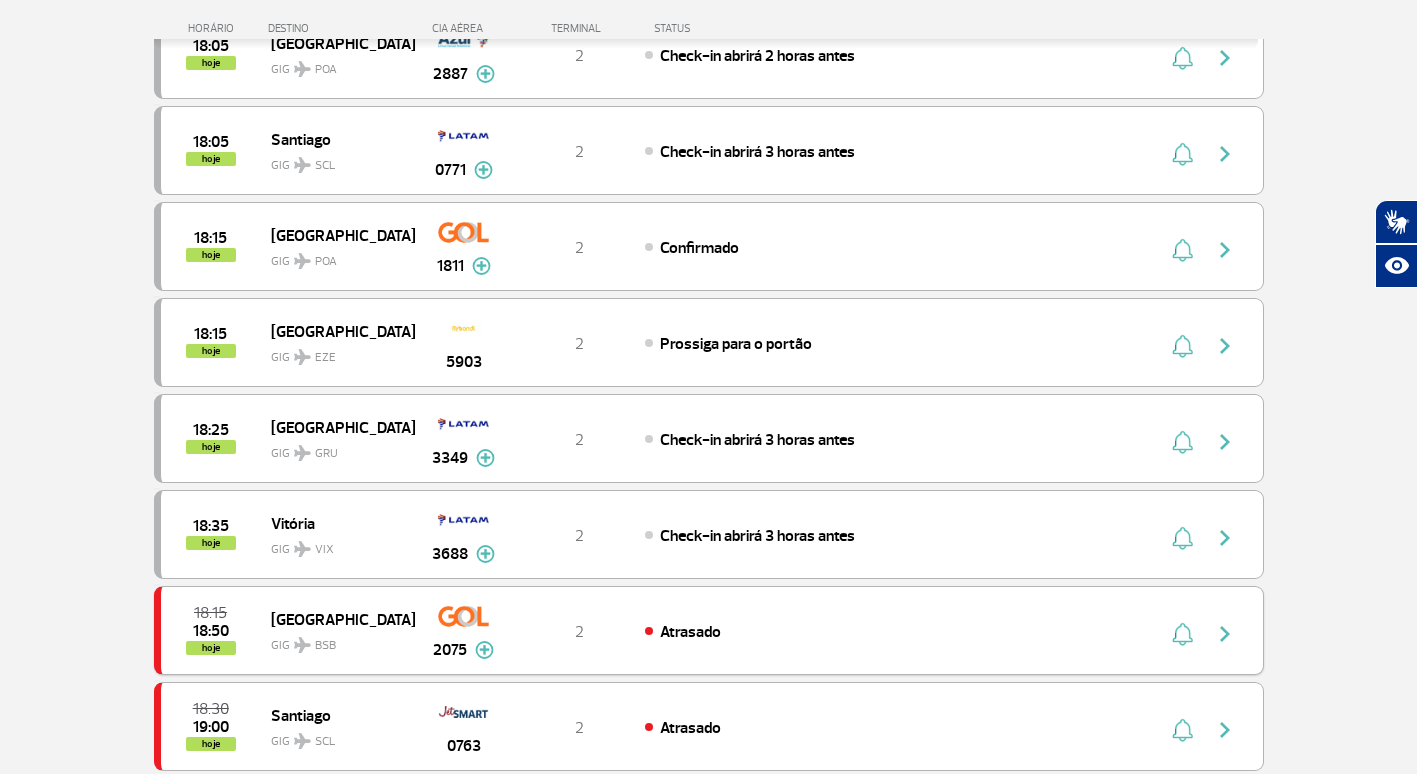 click at bounding box center (1225, 634) 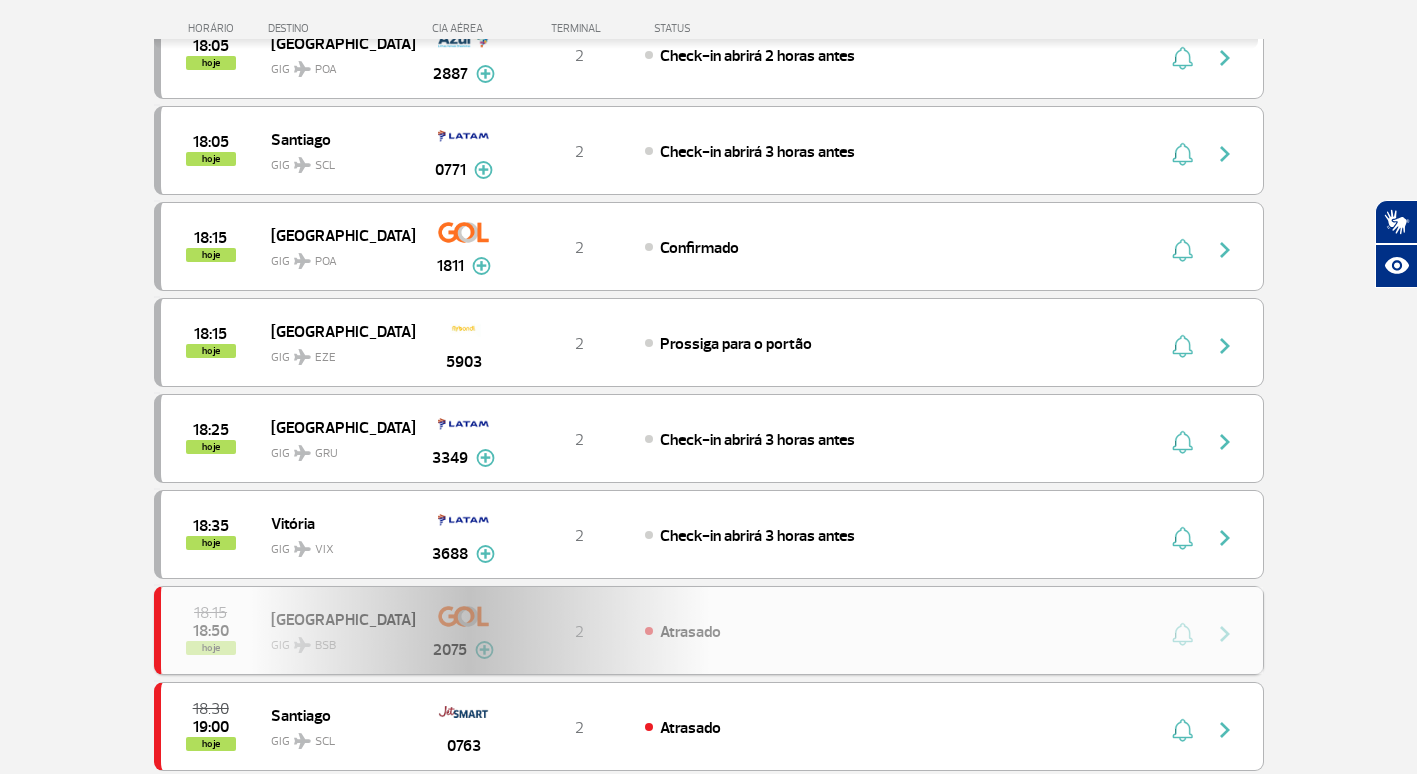 scroll, scrollTop: 0, scrollLeft: 0, axis: both 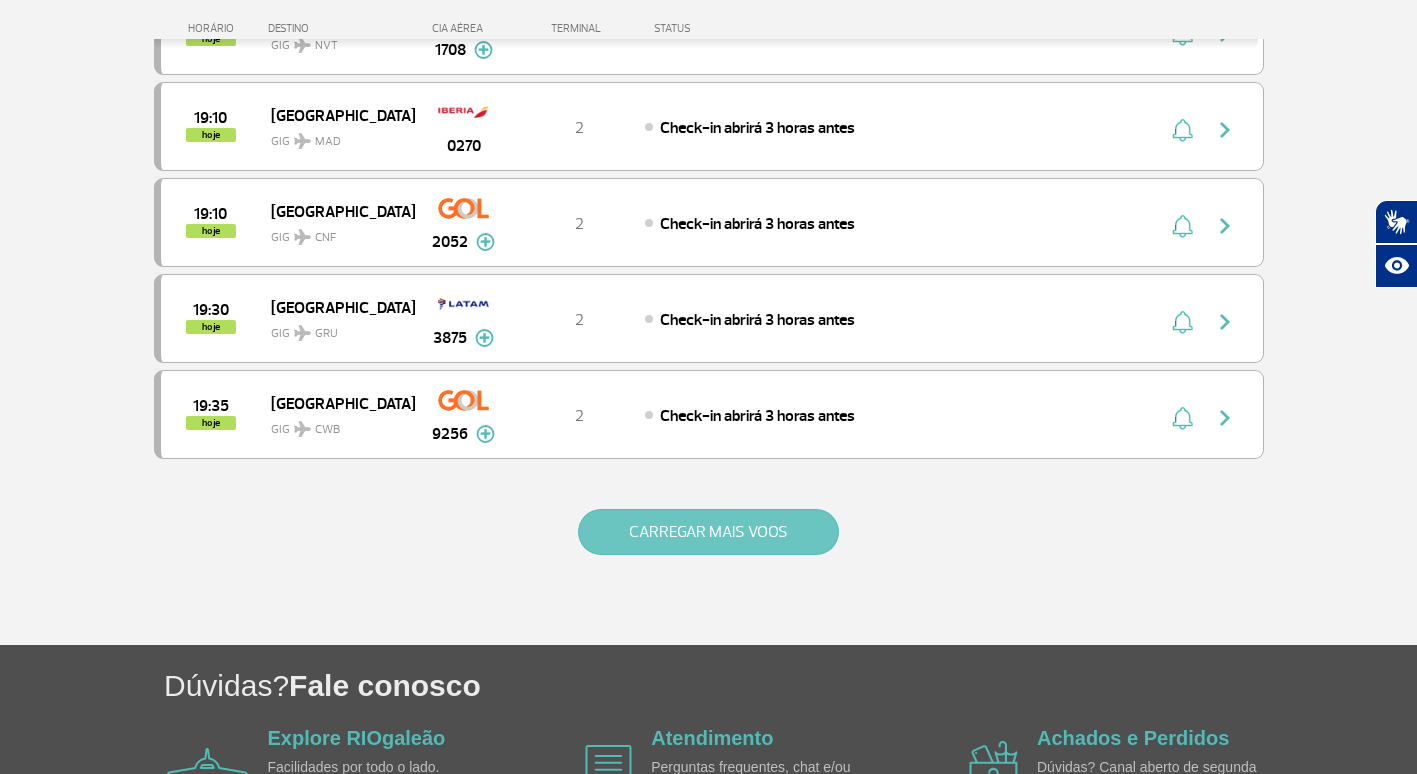click on "CARREGAR MAIS VOOS" at bounding box center (708, 532) 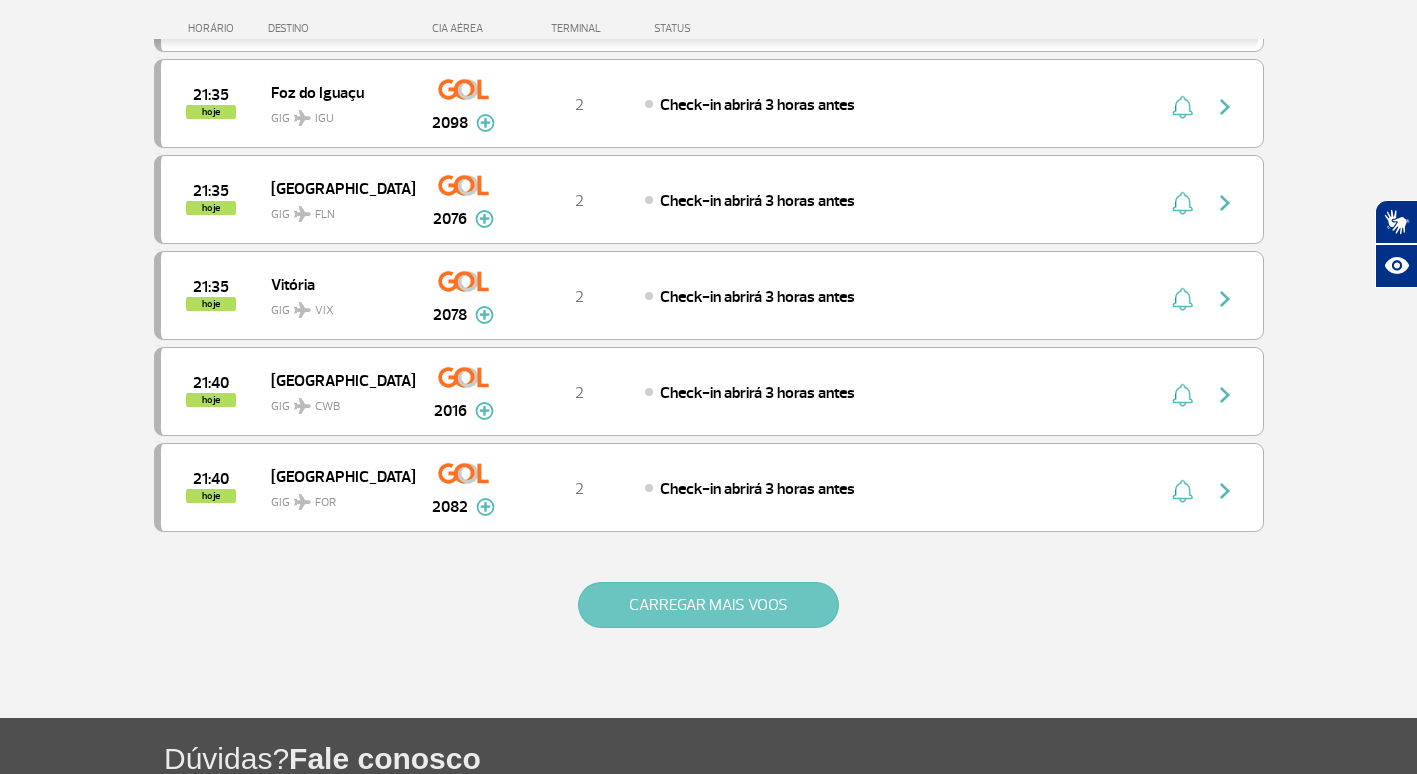 scroll, scrollTop: 3700, scrollLeft: 0, axis: vertical 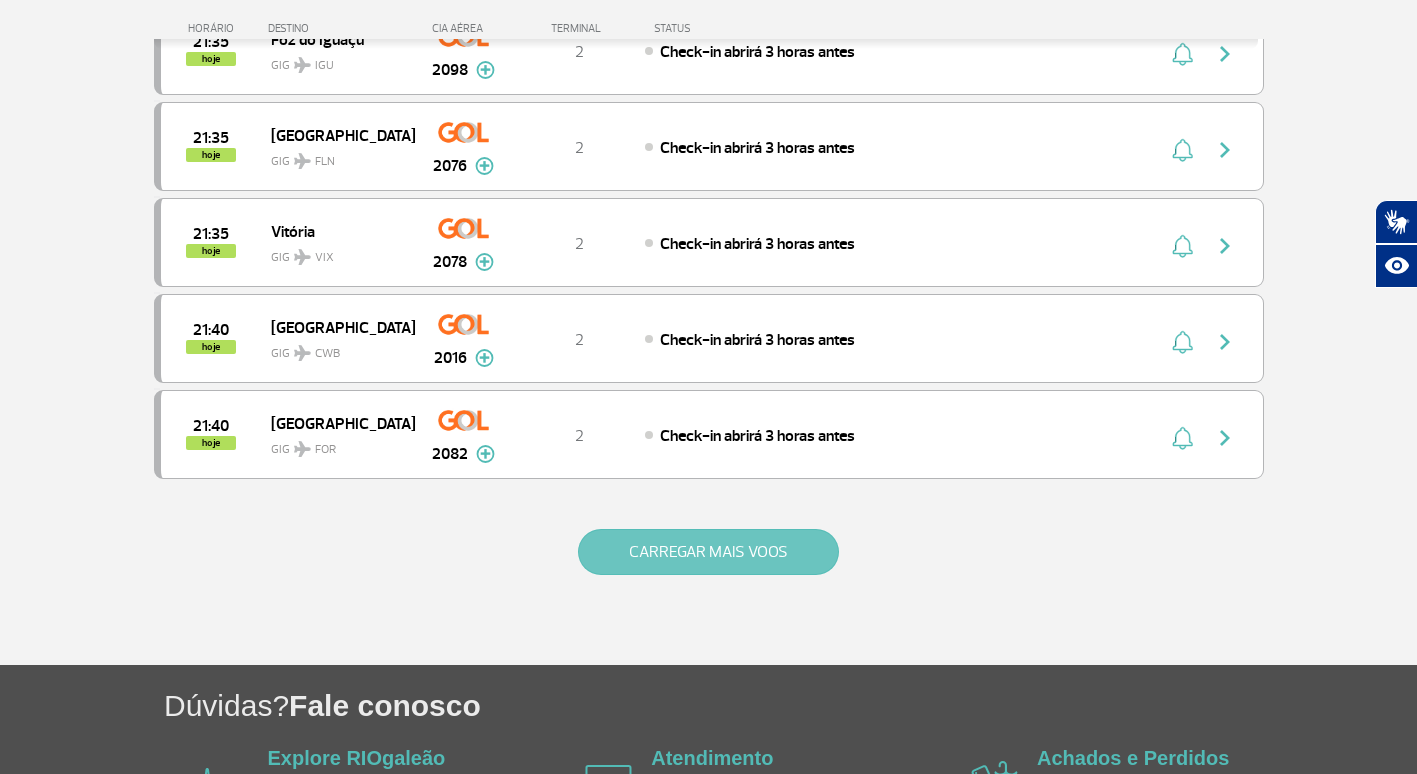 click on "CARREGAR MAIS VOOS" at bounding box center (708, 552) 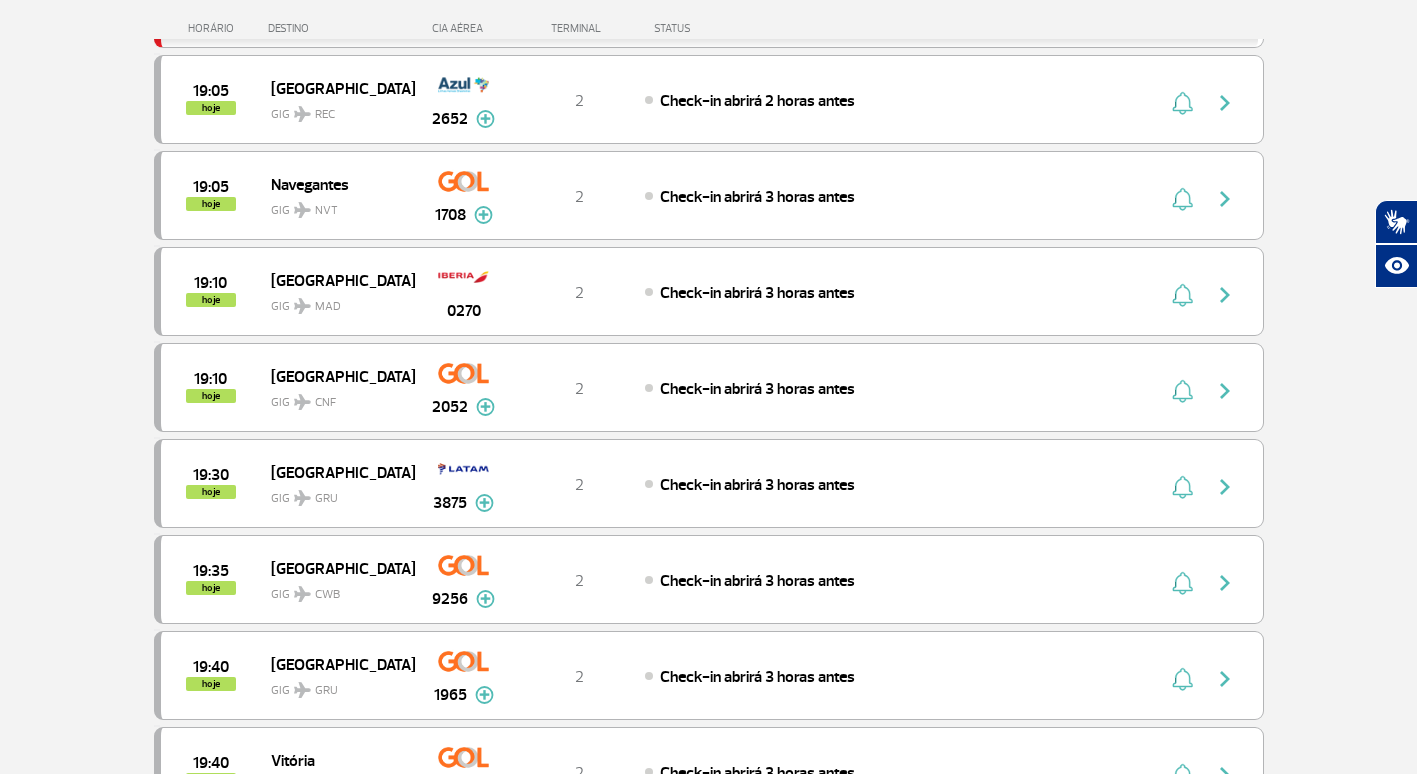 scroll, scrollTop: 1600, scrollLeft: 0, axis: vertical 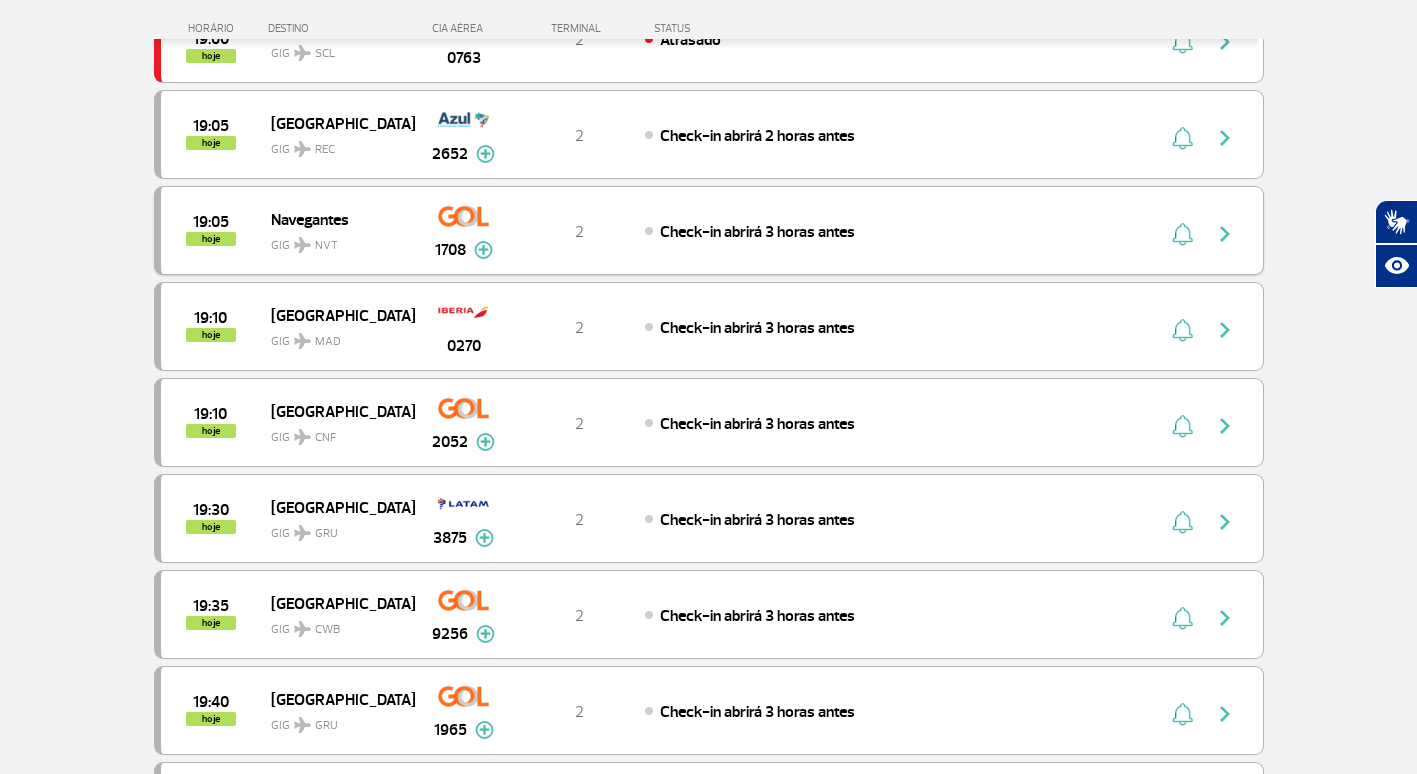 click at bounding box center [1225, 234] 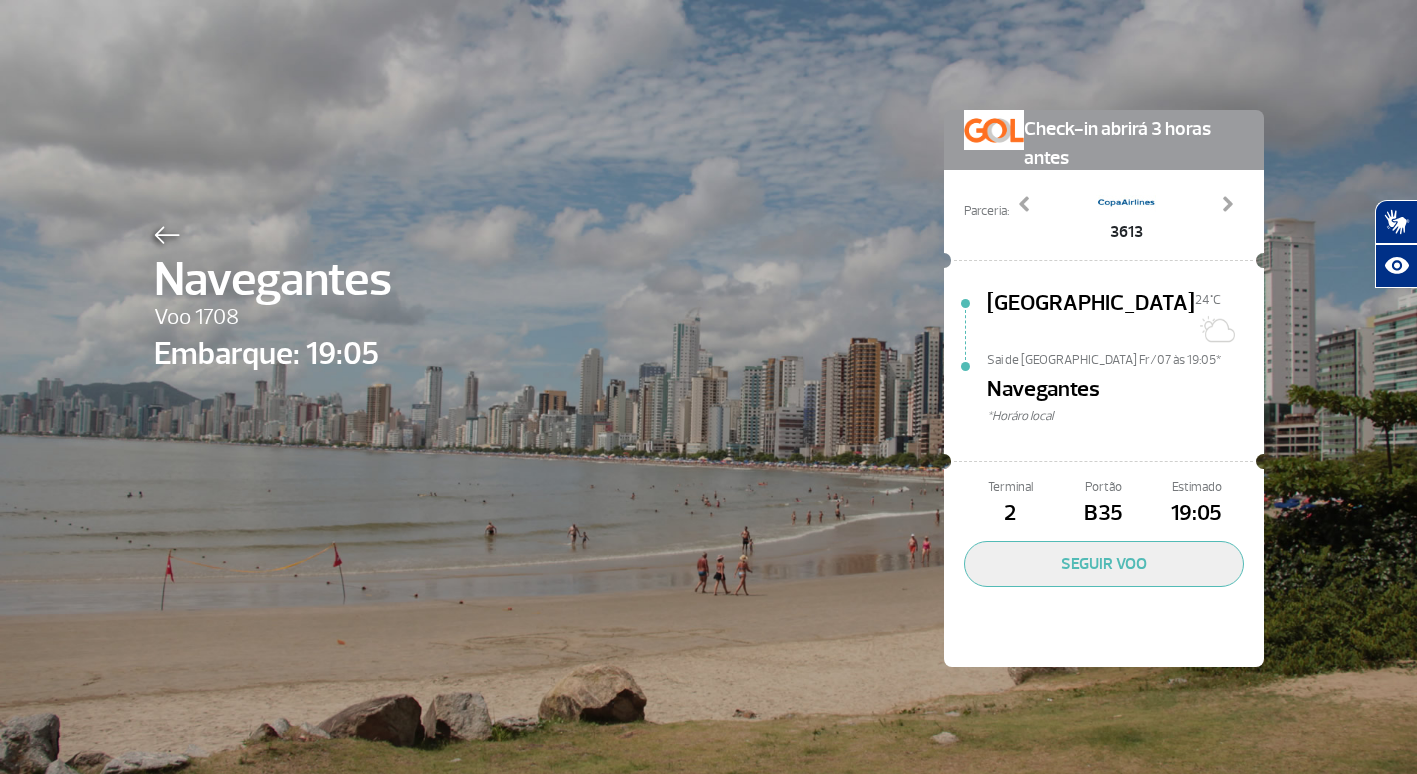 scroll, scrollTop: 0, scrollLeft: 0, axis: both 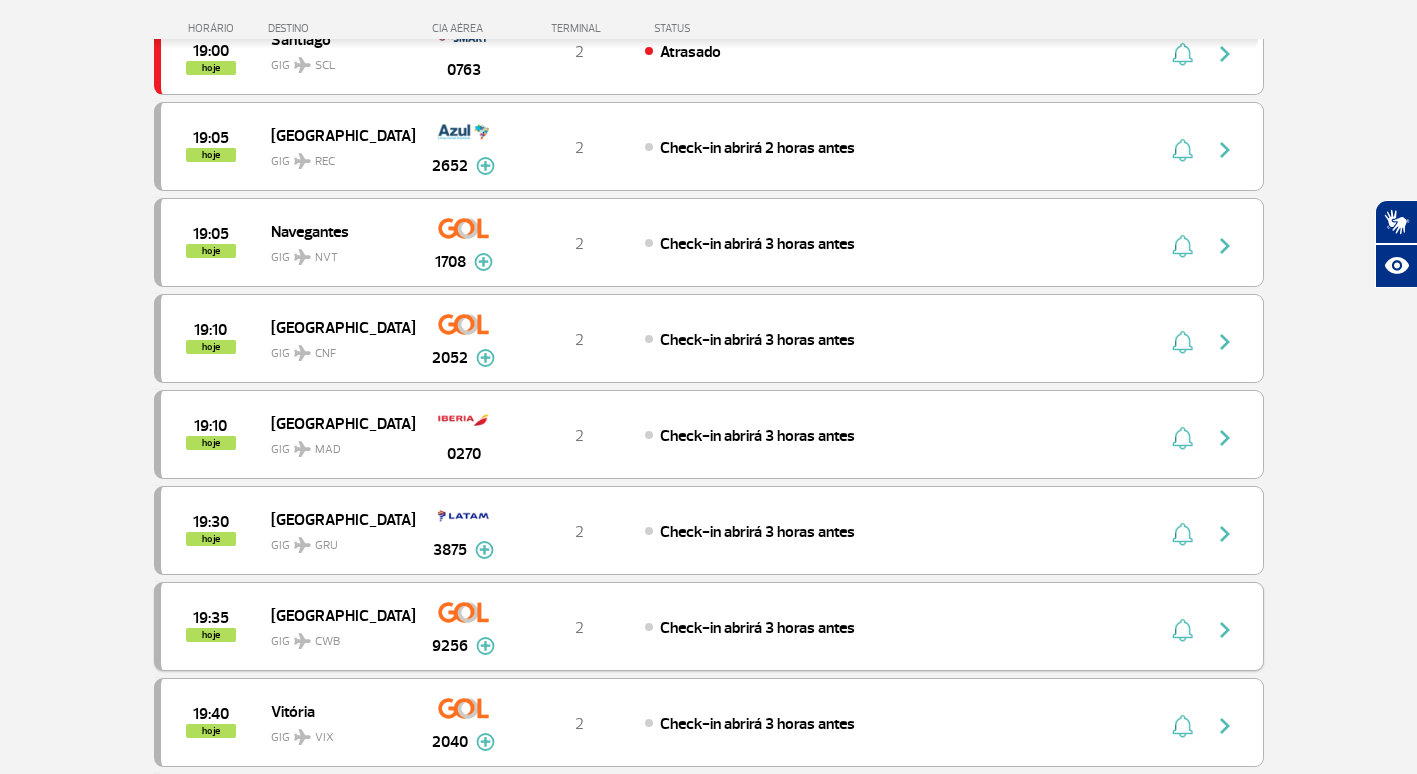 click at bounding box center (1225, 630) 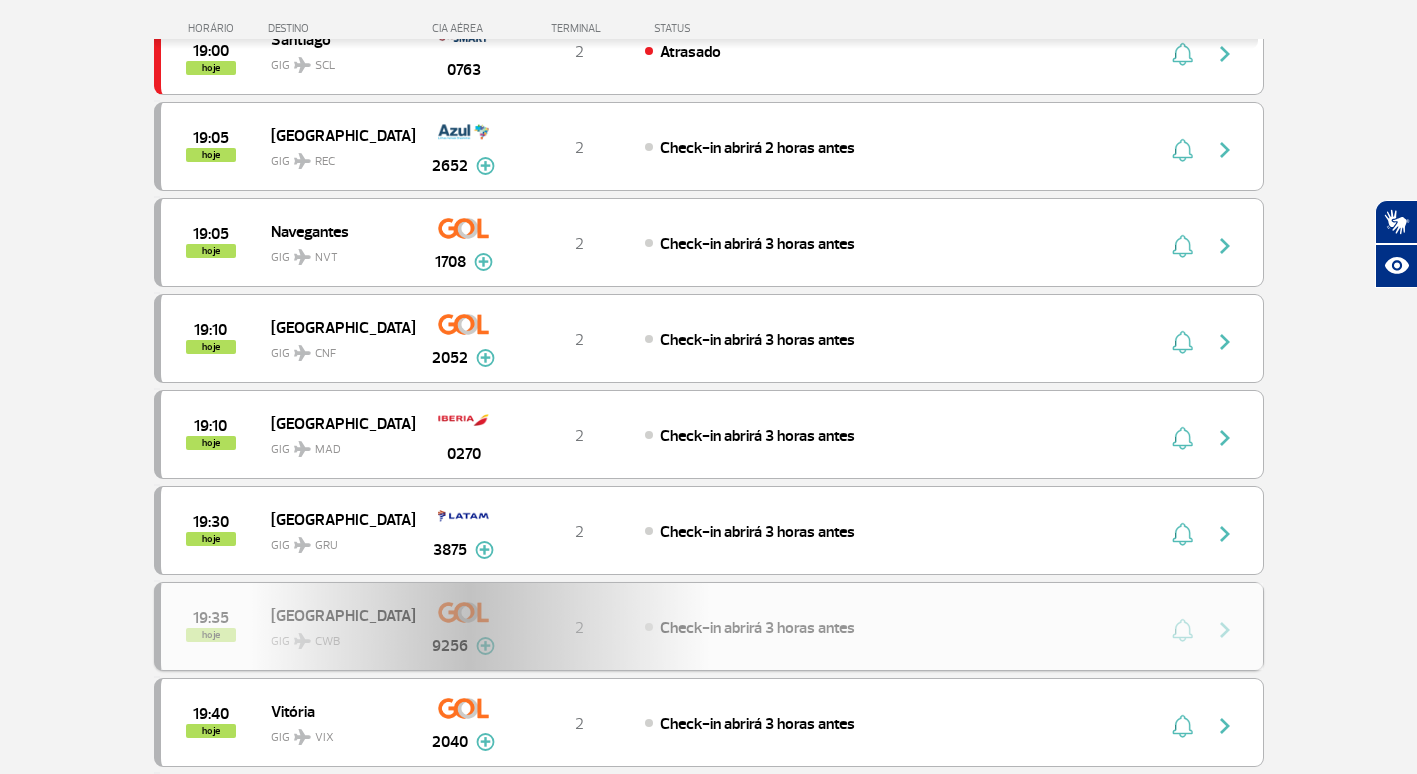 scroll, scrollTop: 0, scrollLeft: 0, axis: both 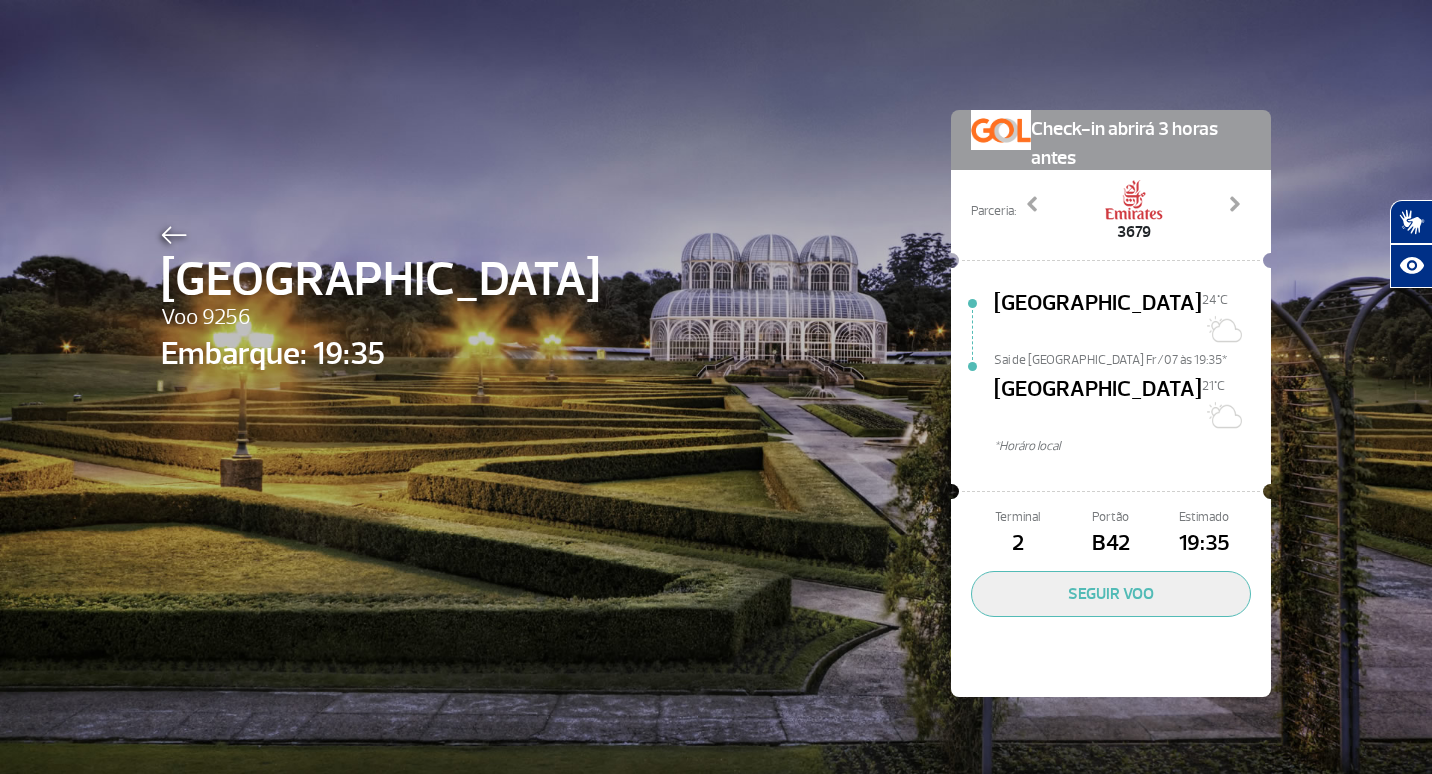 click 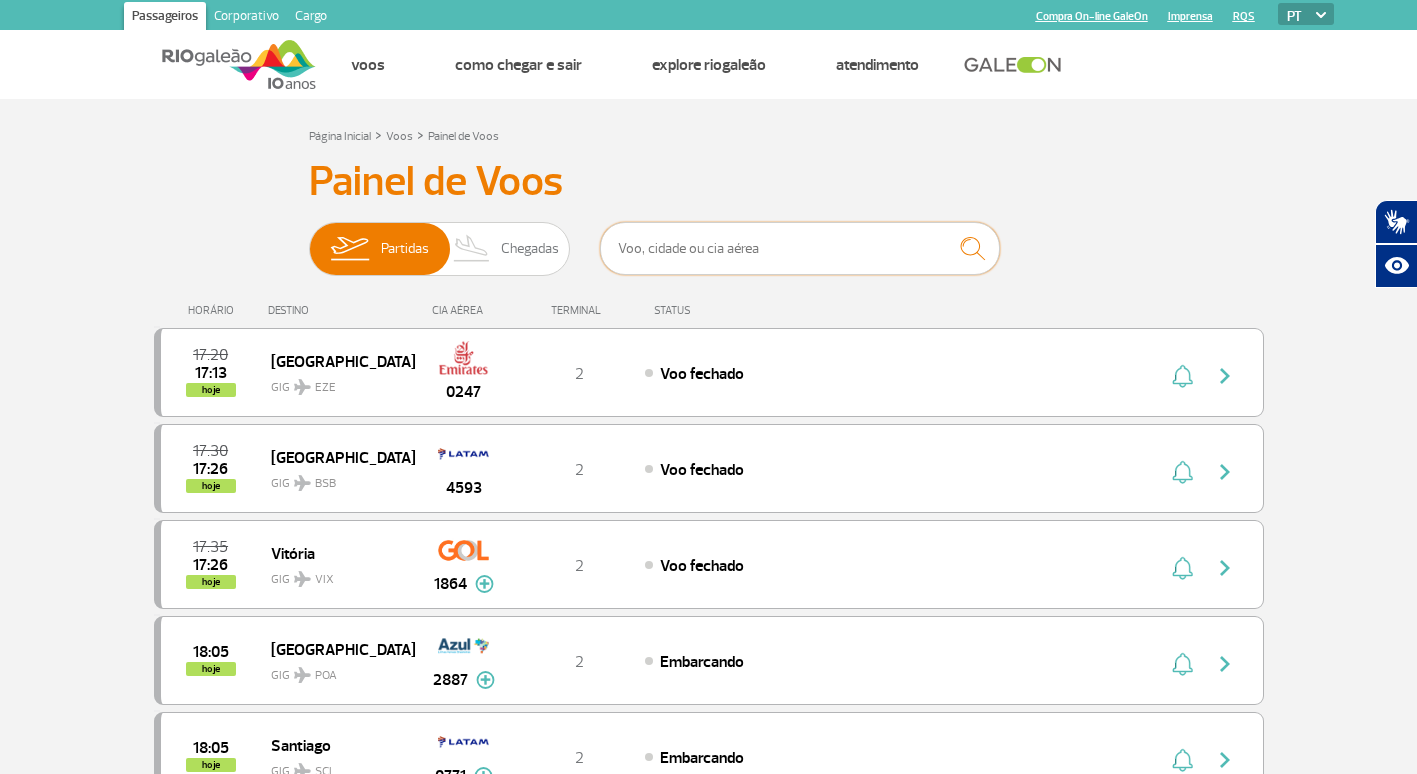 click at bounding box center [800, 248] 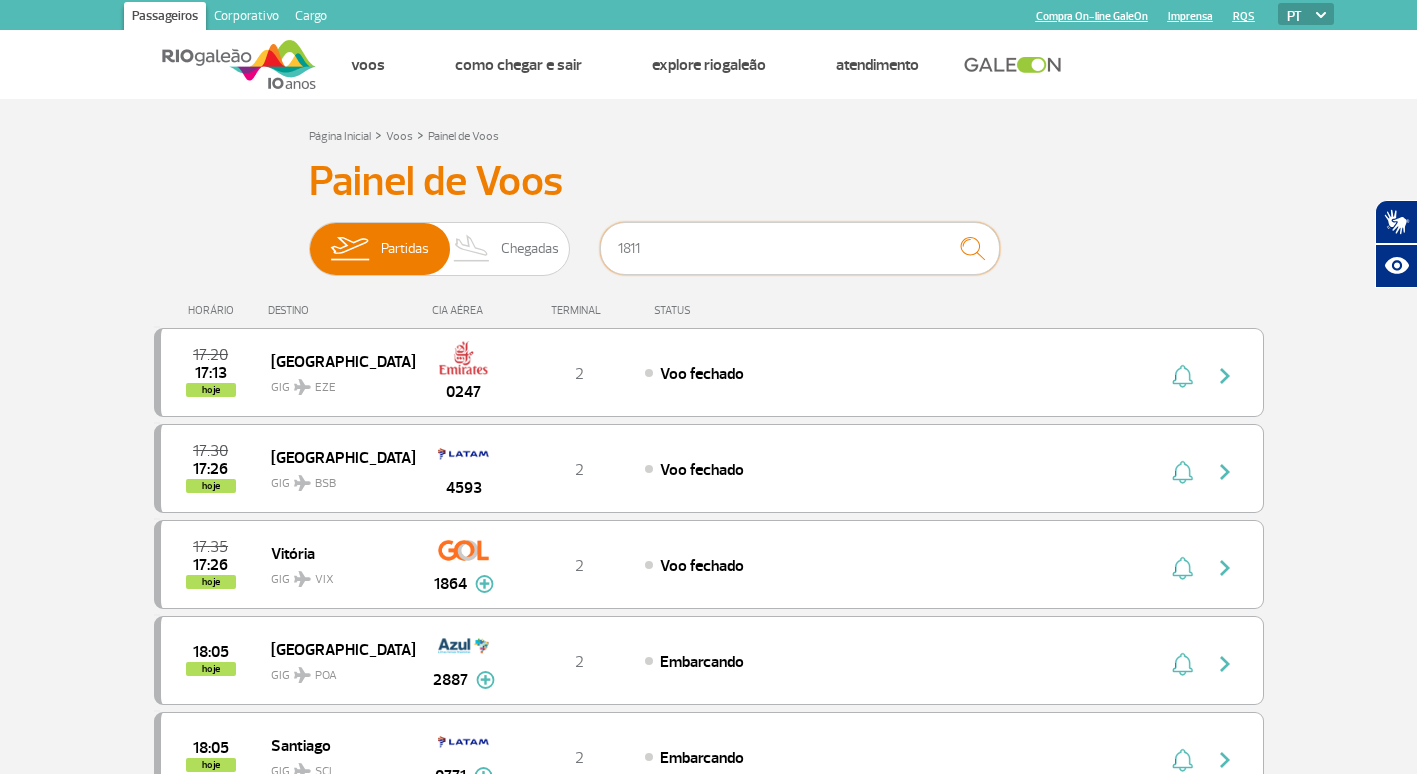 type on "1811" 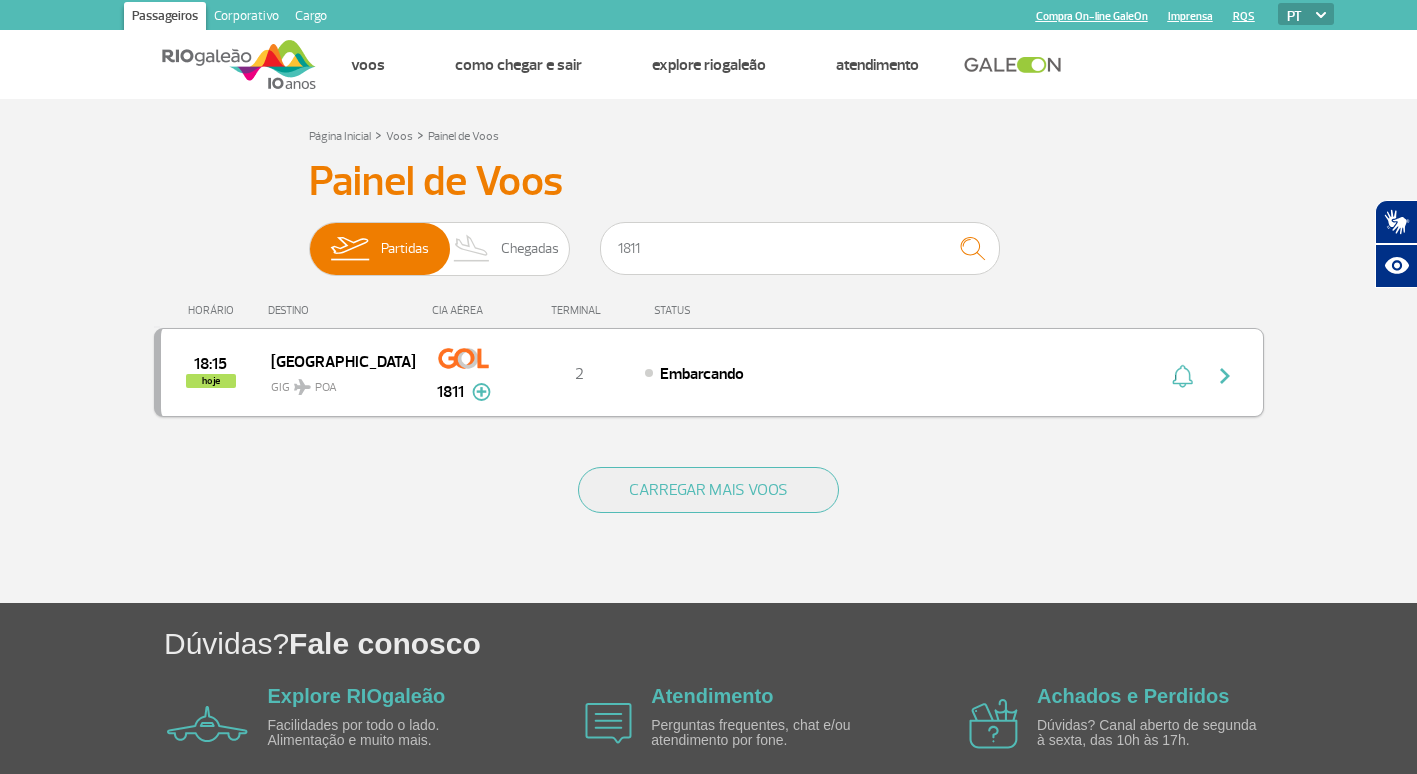 click on "Embarcando" at bounding box center (865, 373) 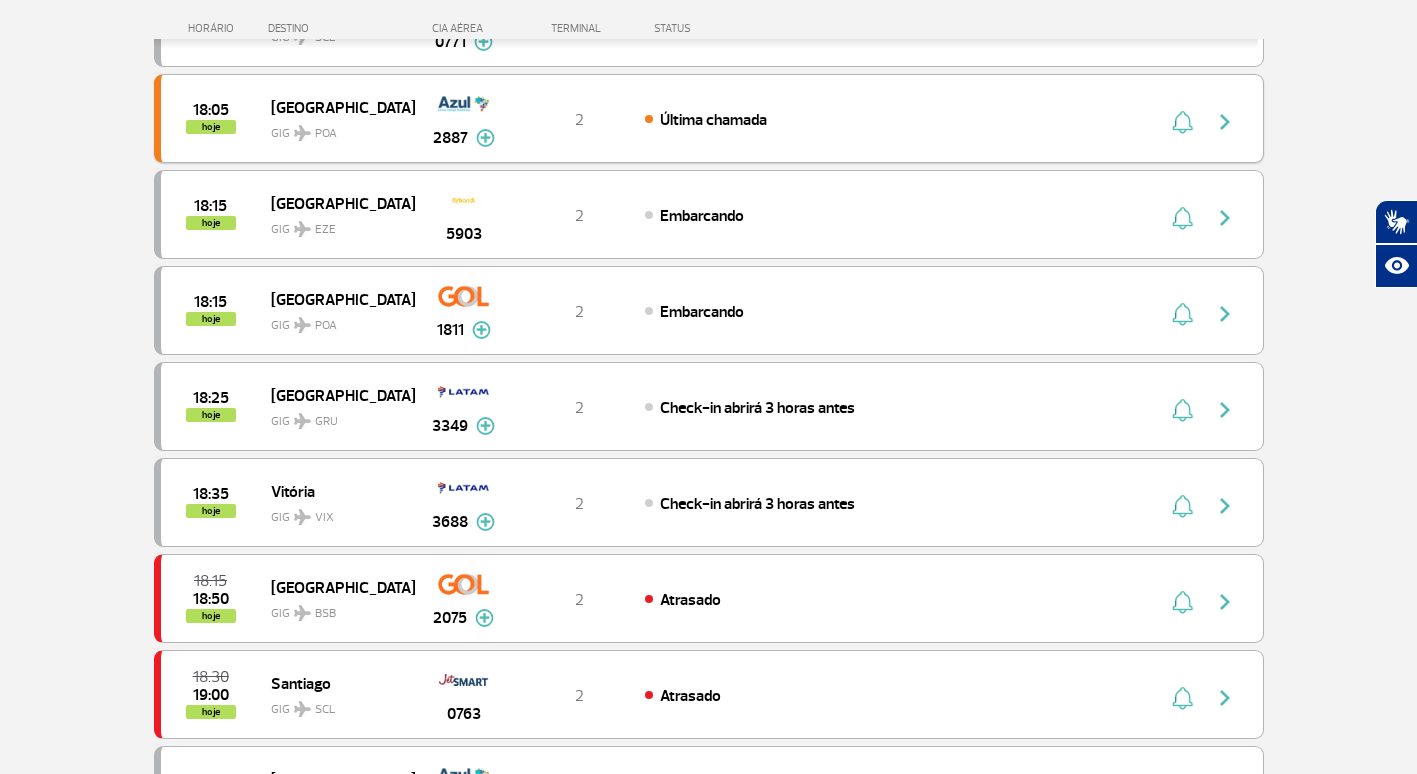 scroll, scrollTop: 600, scrollLeft: 0, axis: vertical 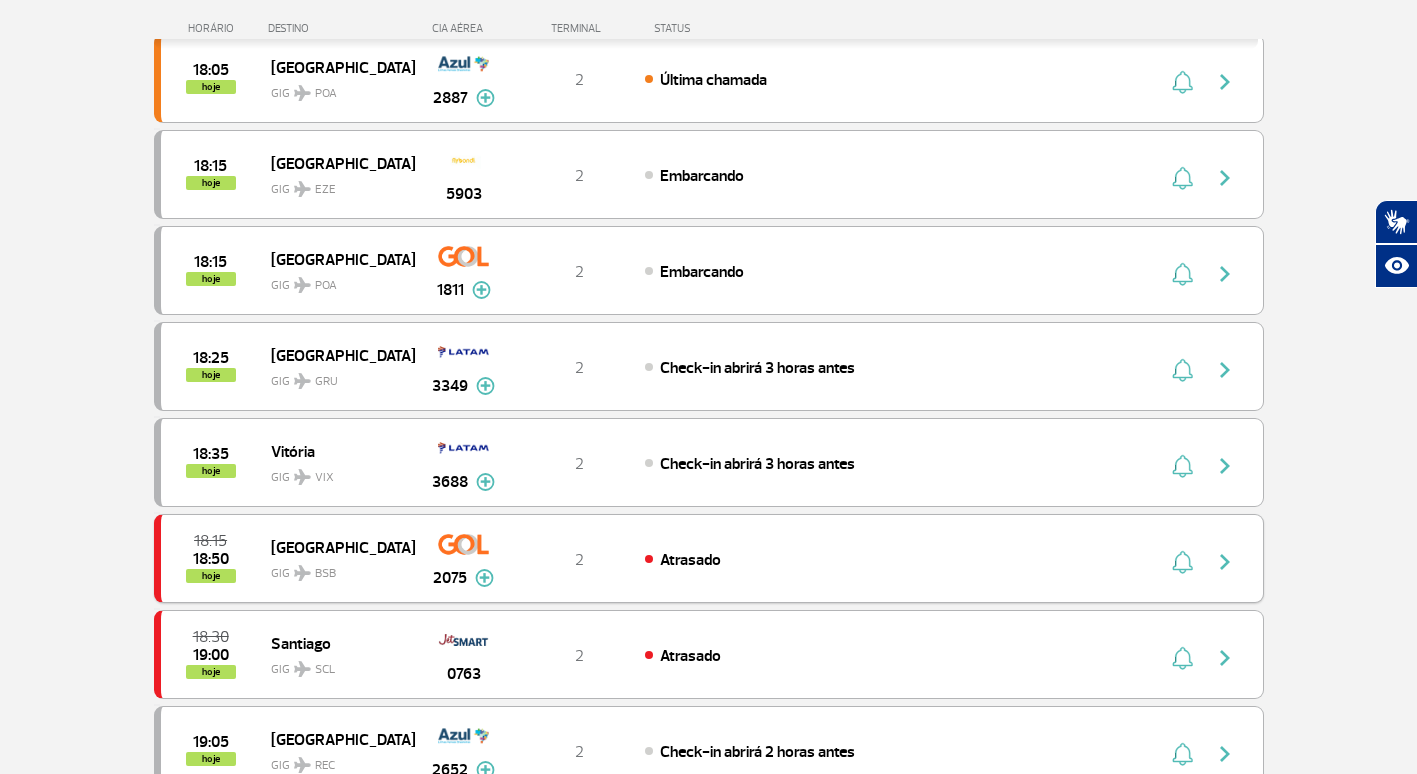 click at bounding box center (1225, 562) 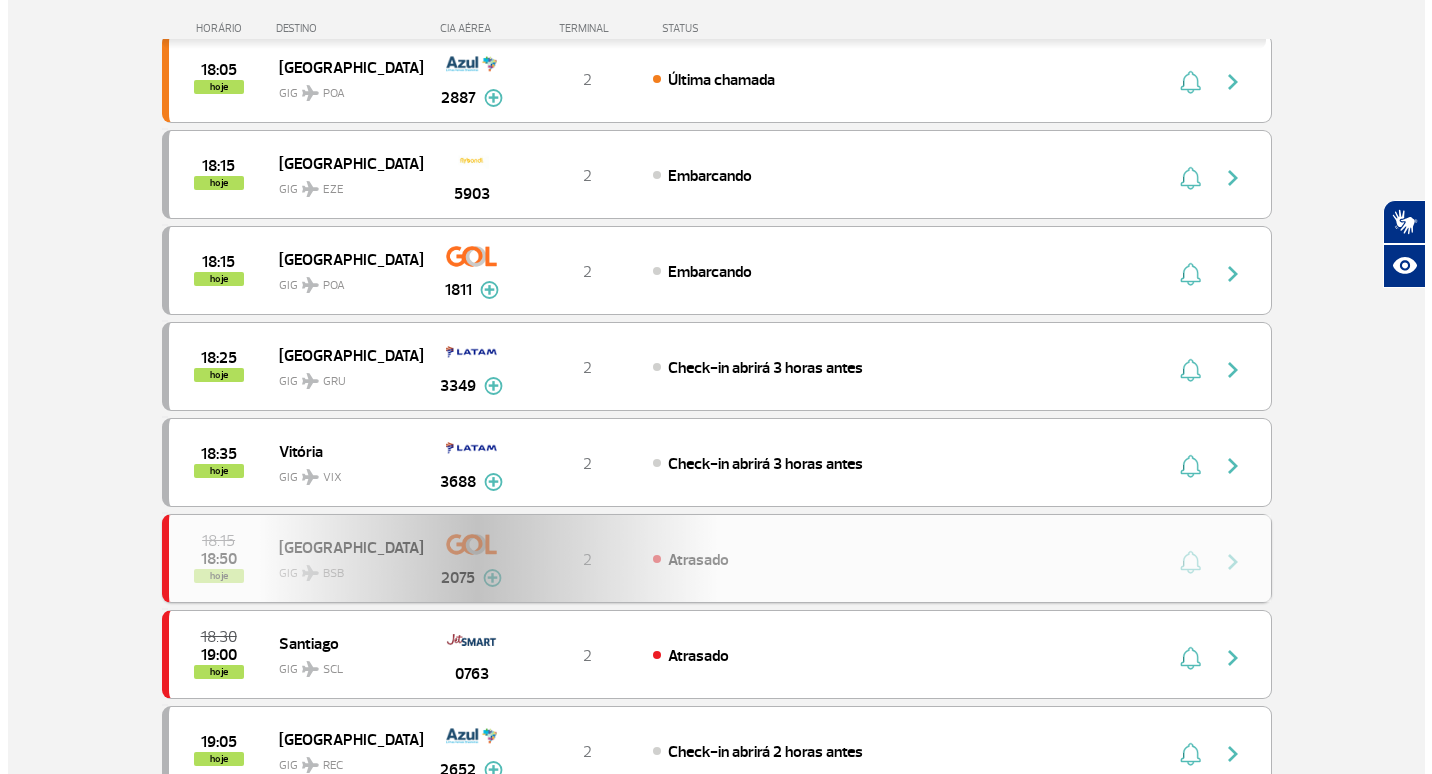 scroll, scrollTop: 0, scrollLeft: 0, axis: both 